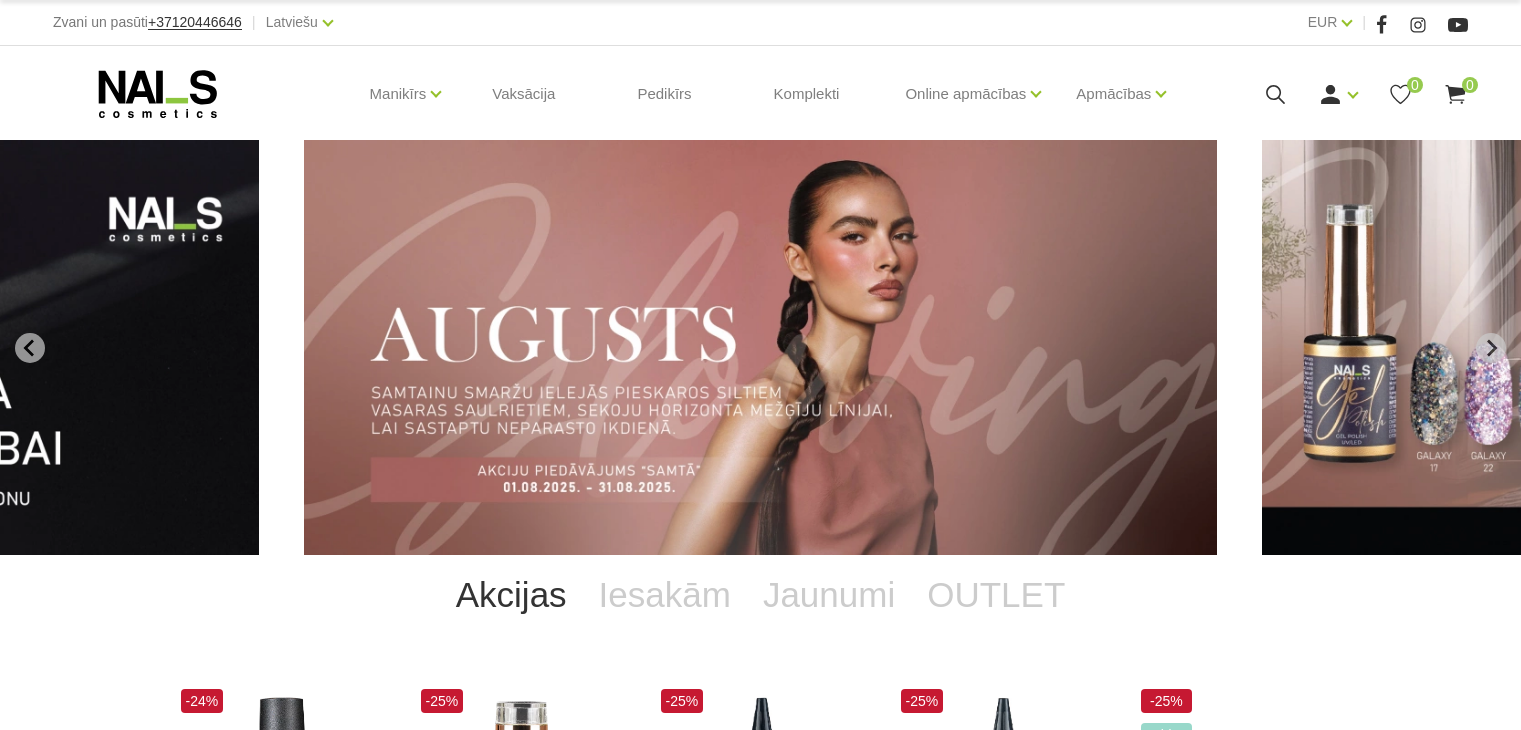 scroll, scrollTop: 0, scrollLeft: 0, axis: both 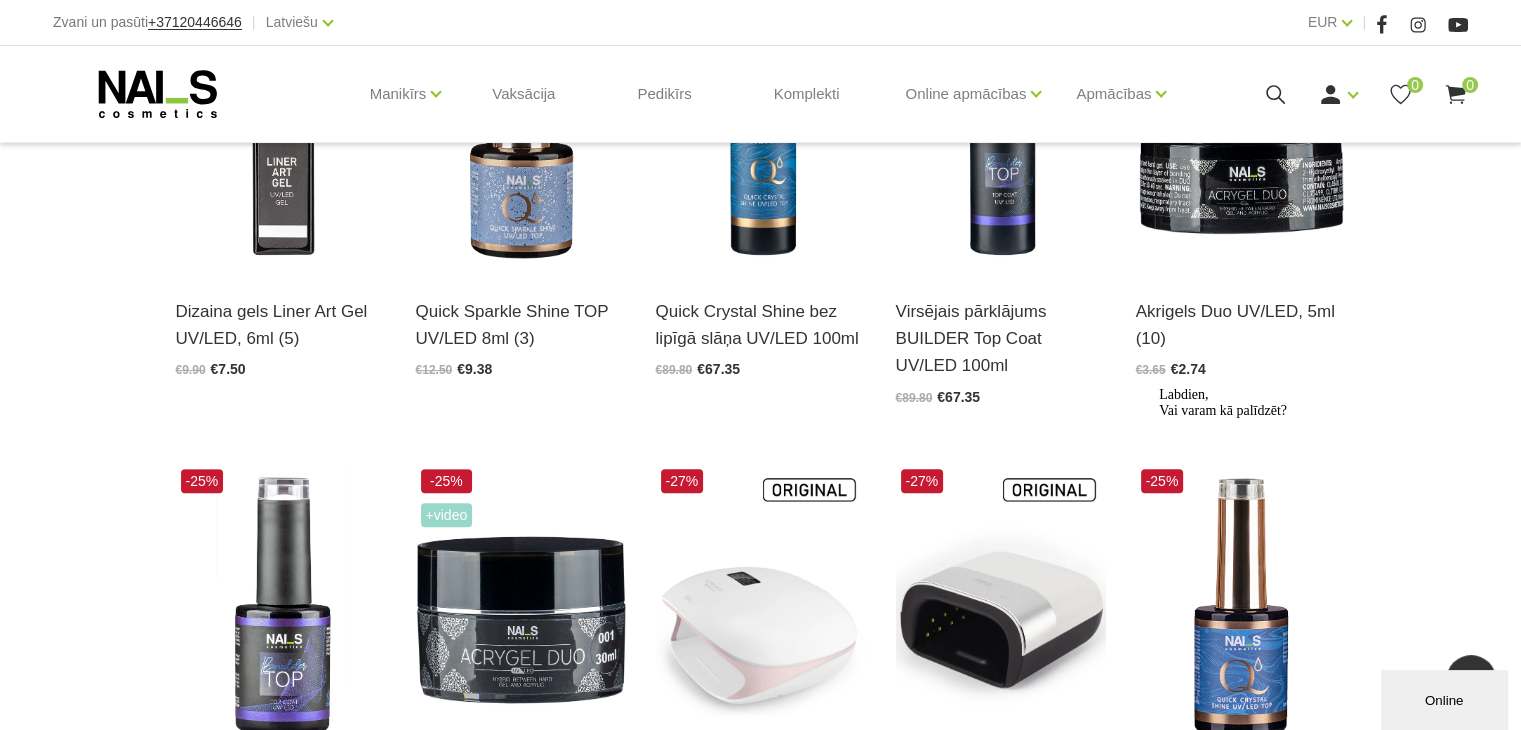 click 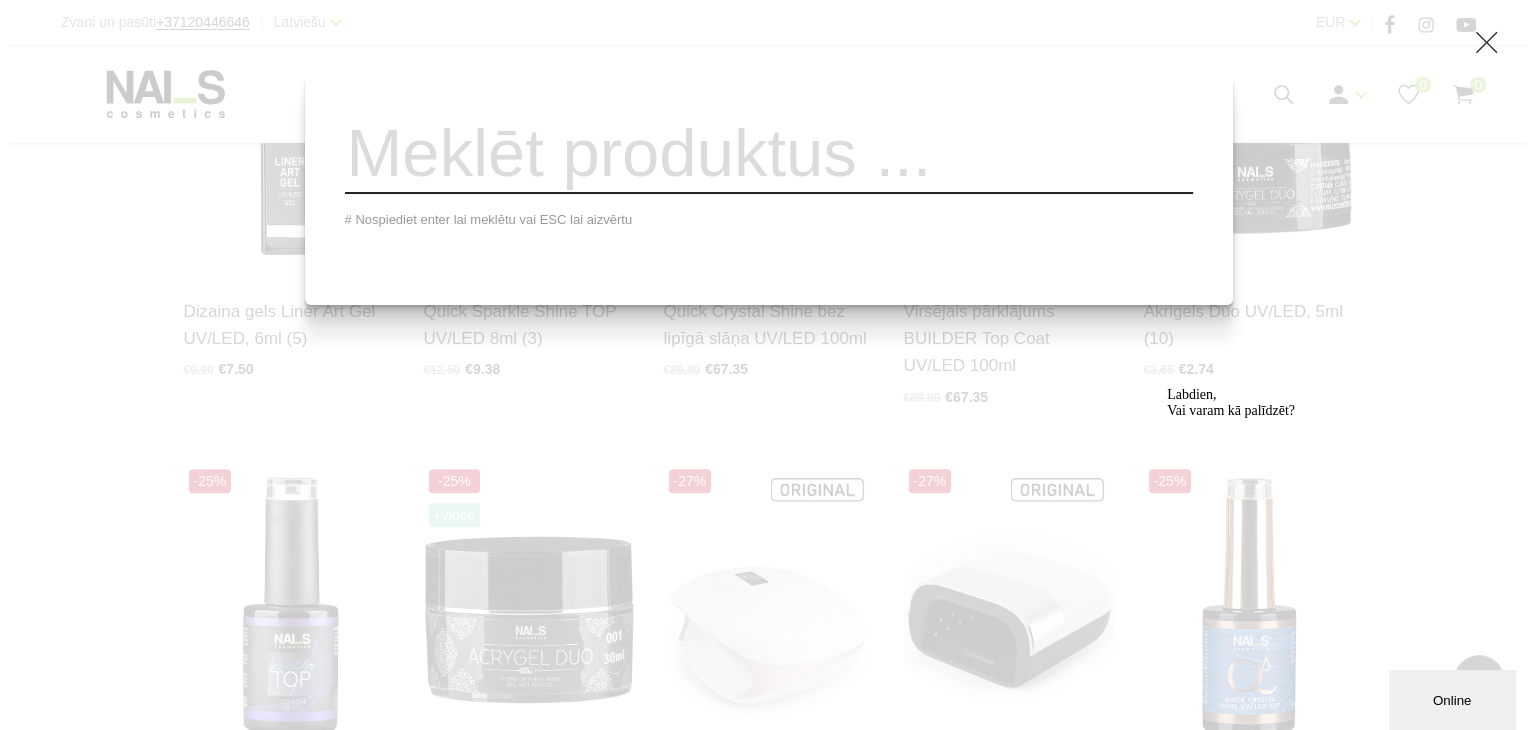 scroll, scrollTop: 704, scrollLeft: 0, axis: vertical 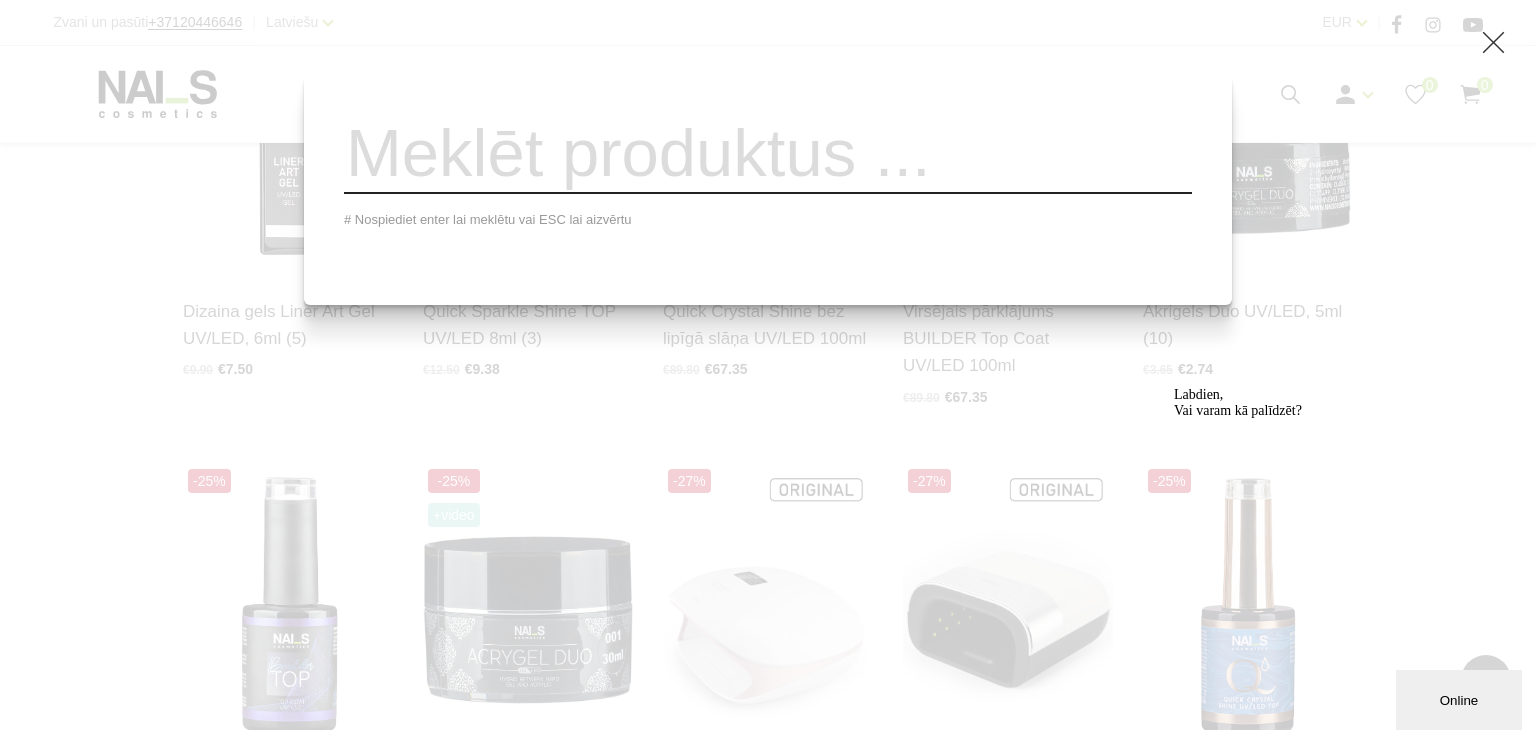click on "# Nospiediet enter lai meklētu vai ESC lai aizvērtu" at bounding box center (768, 365) 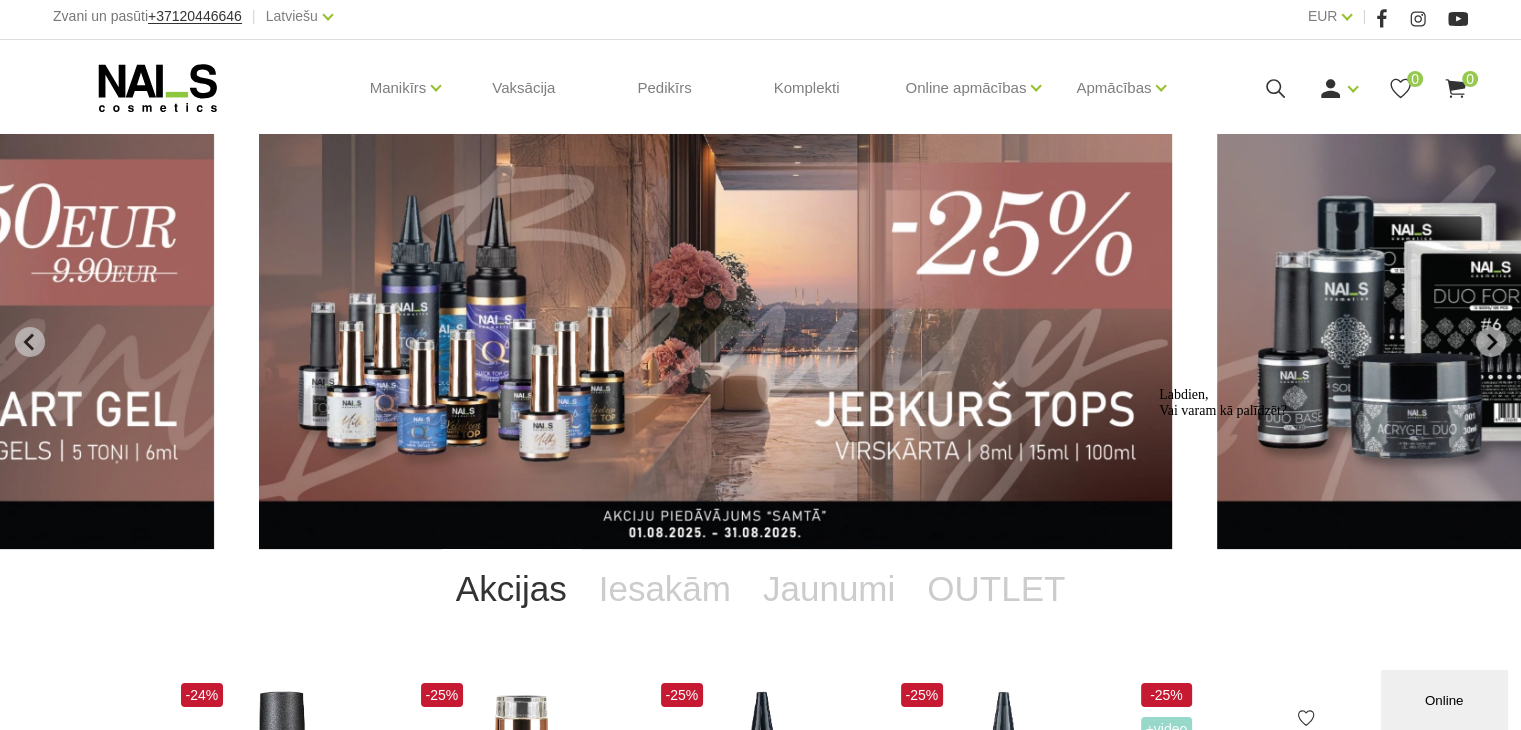 scroll, scrollTop: 0, scrollLeft: 0, axis: both 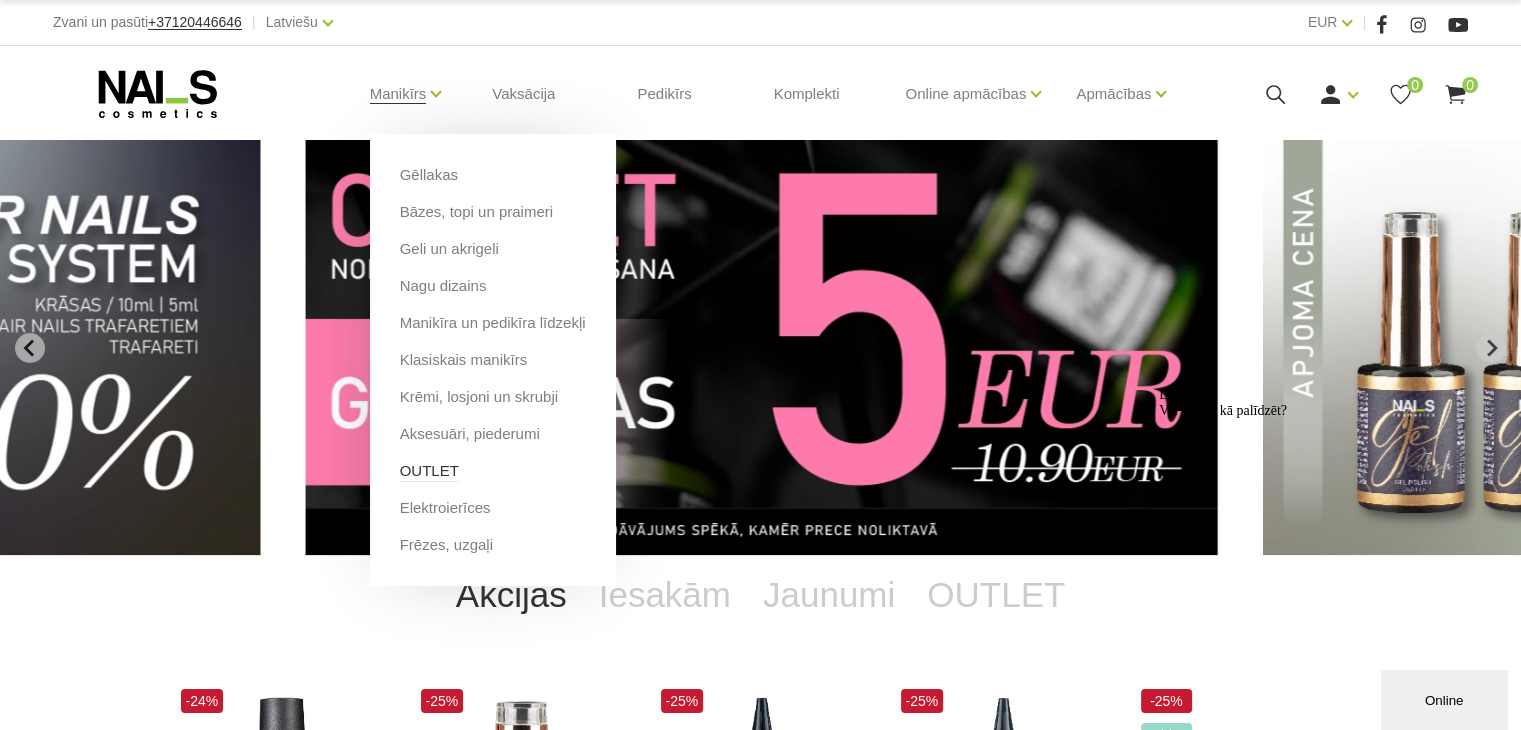 click on "OUTLET" at bounding box center [429, 471] 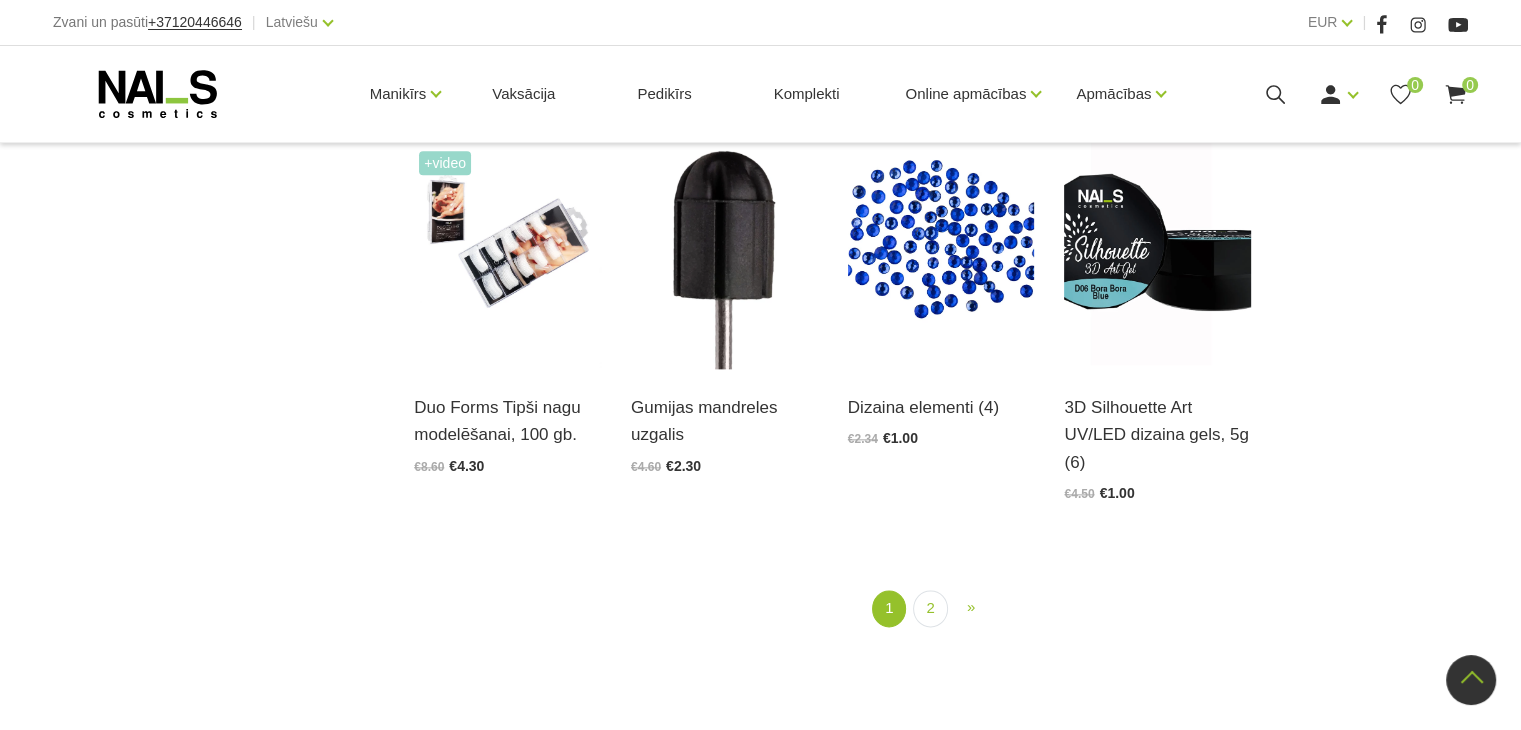 scroll, scrollTop: 2300, scrollLeft: 0, axis: vertical 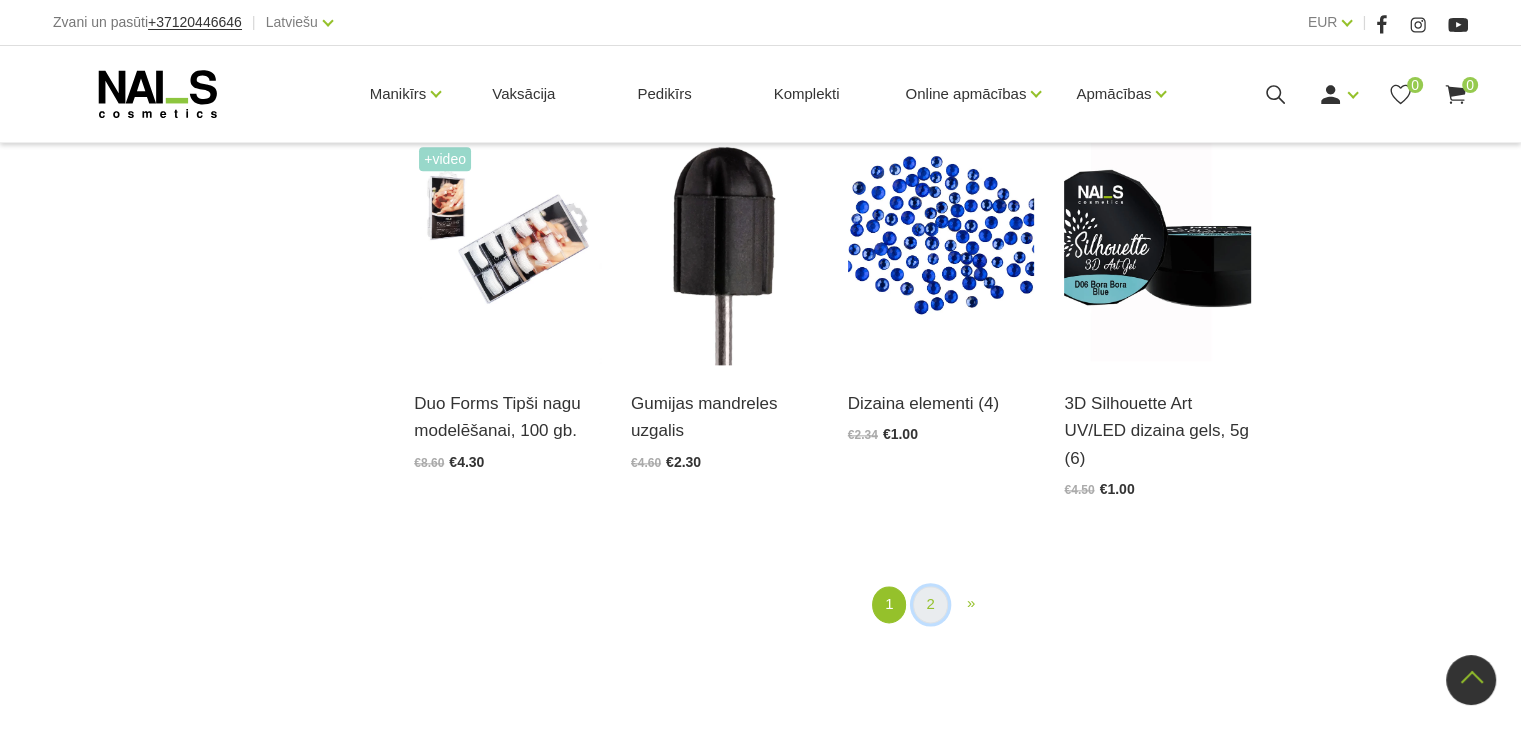 click on "2" at bounding box center [930, 604] 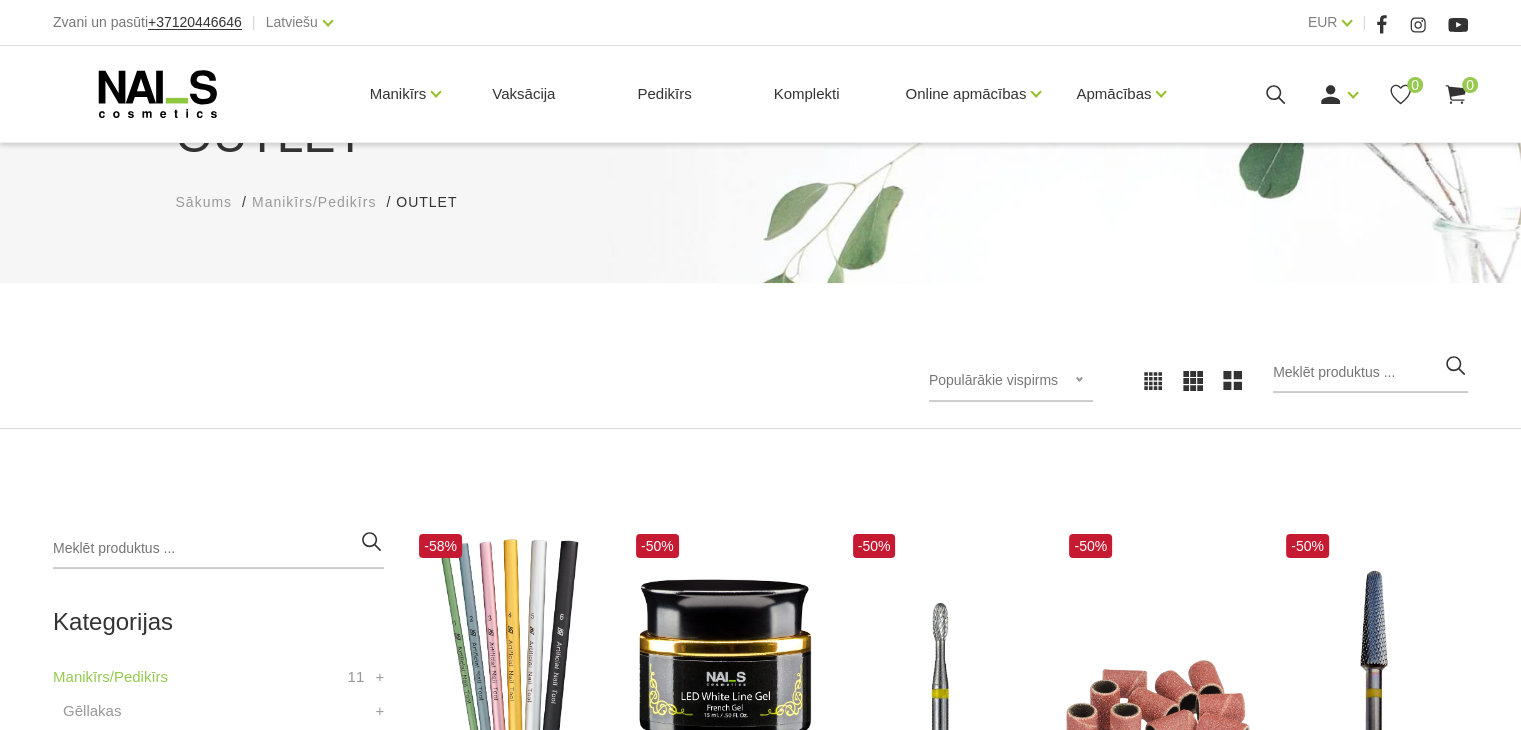 scroll, scrollTop: 0, scrollLeft: 0, axis: both 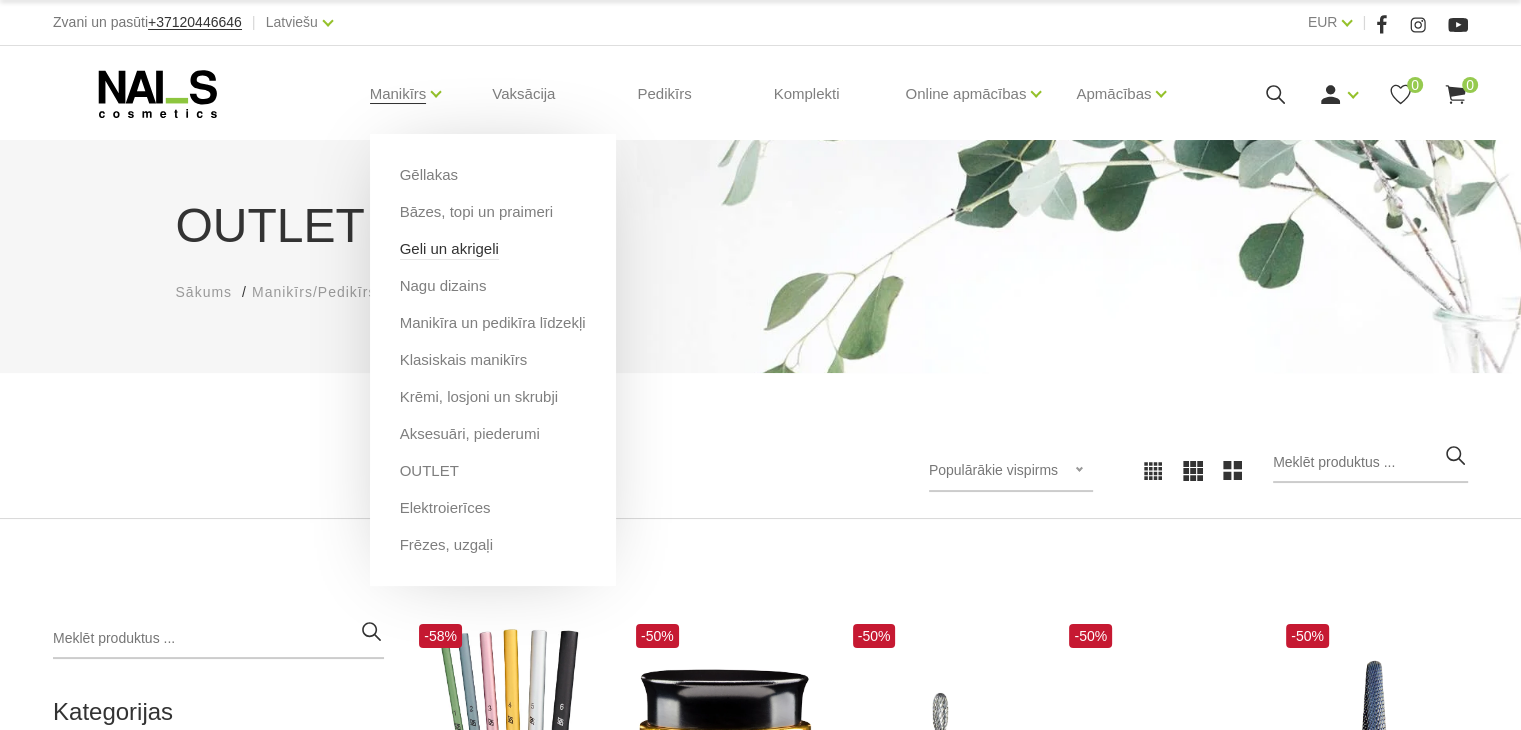 click on "Geli un akrigeli" at bounding box center [449, 249] 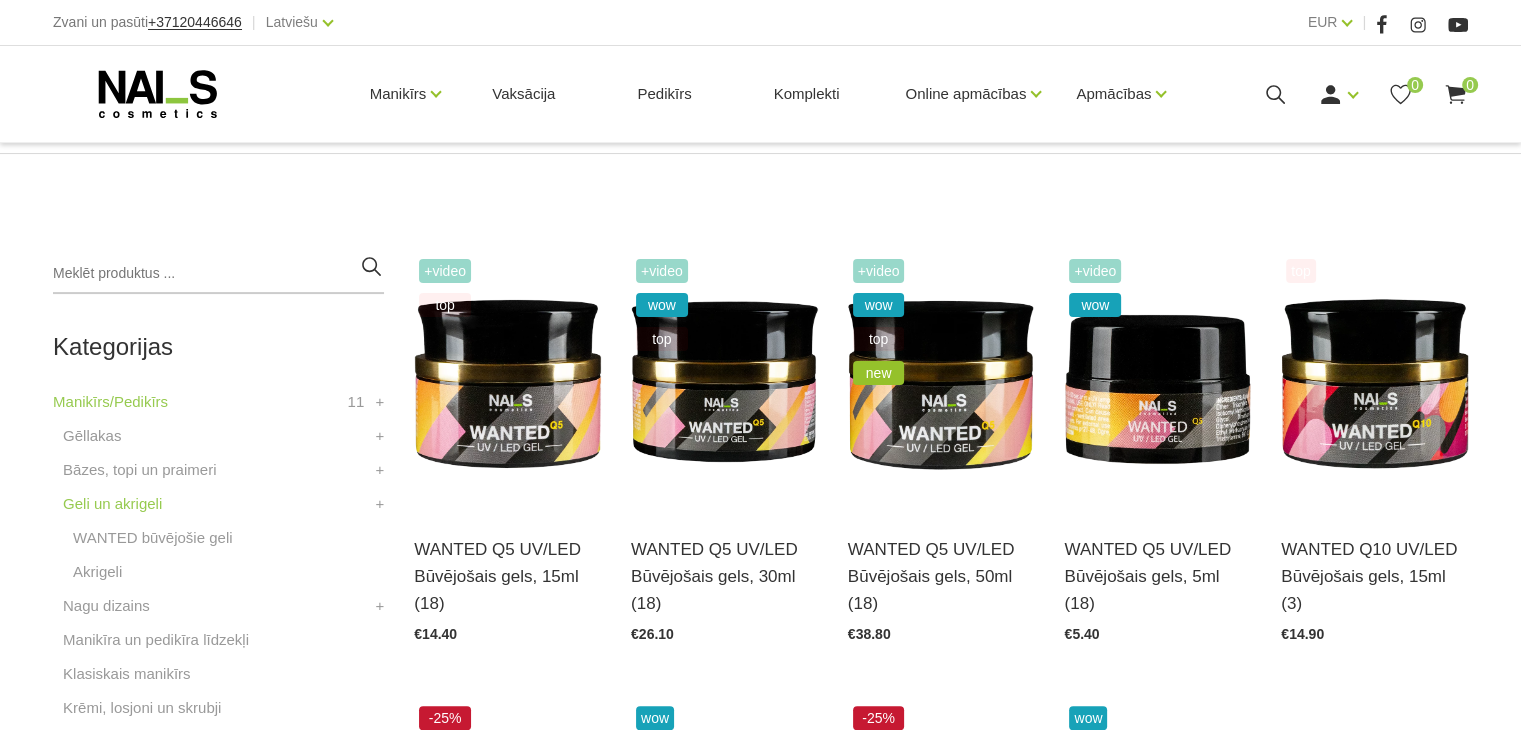 scroll, scrollTop: 400, scrollLeft: 0, axis: vertical 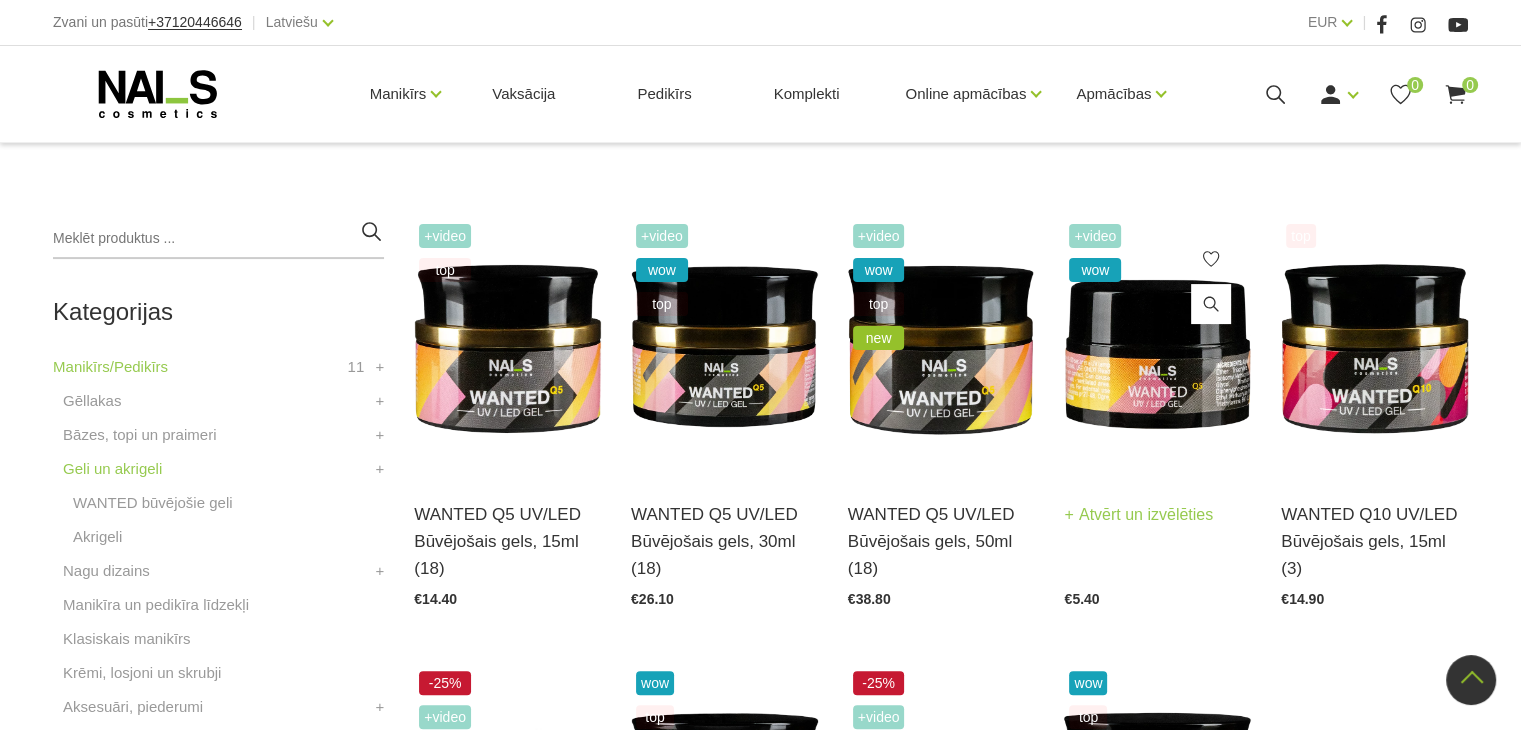 click at bounding box center [1157, 347] 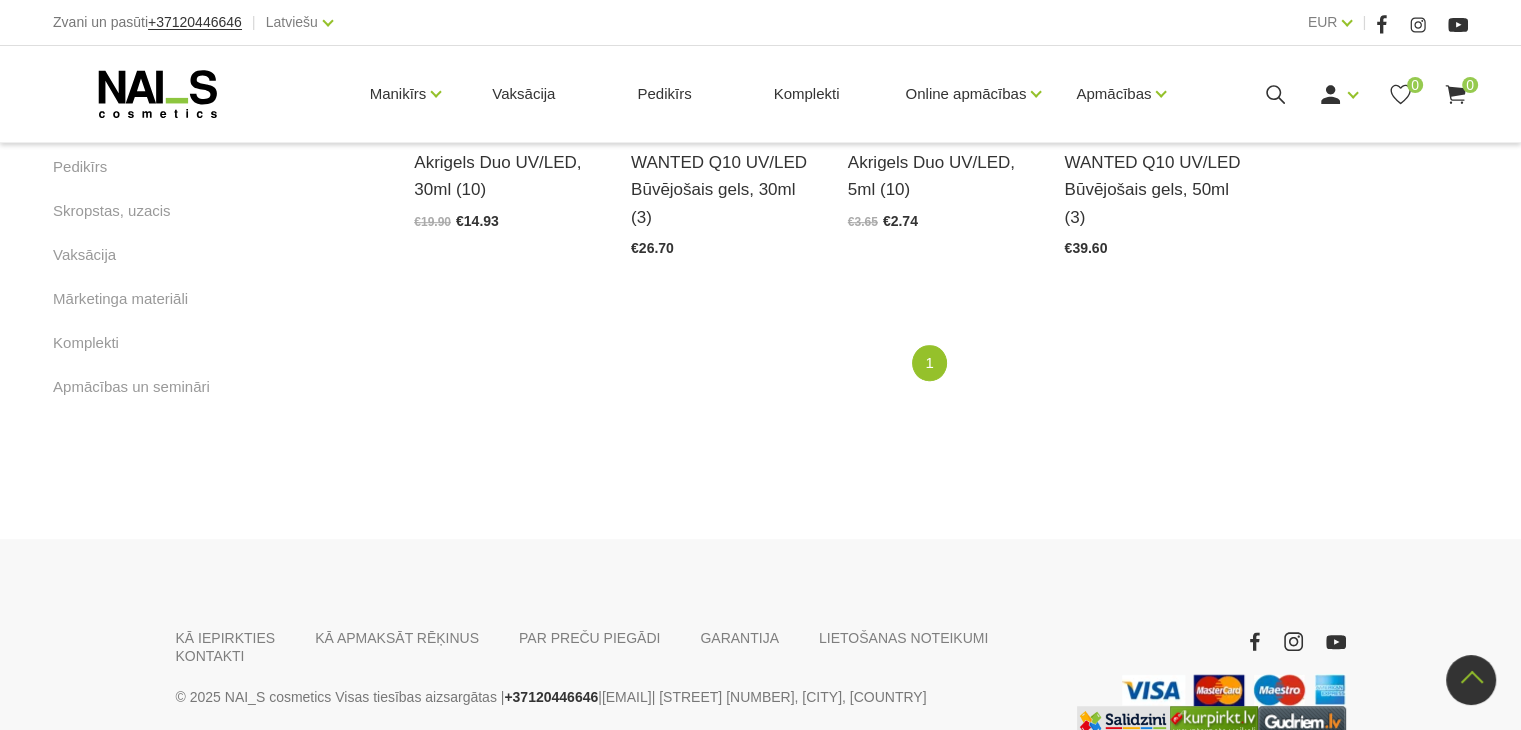 scroll, scrollTop: 1200, scrollLeft: 0, axis: vertical 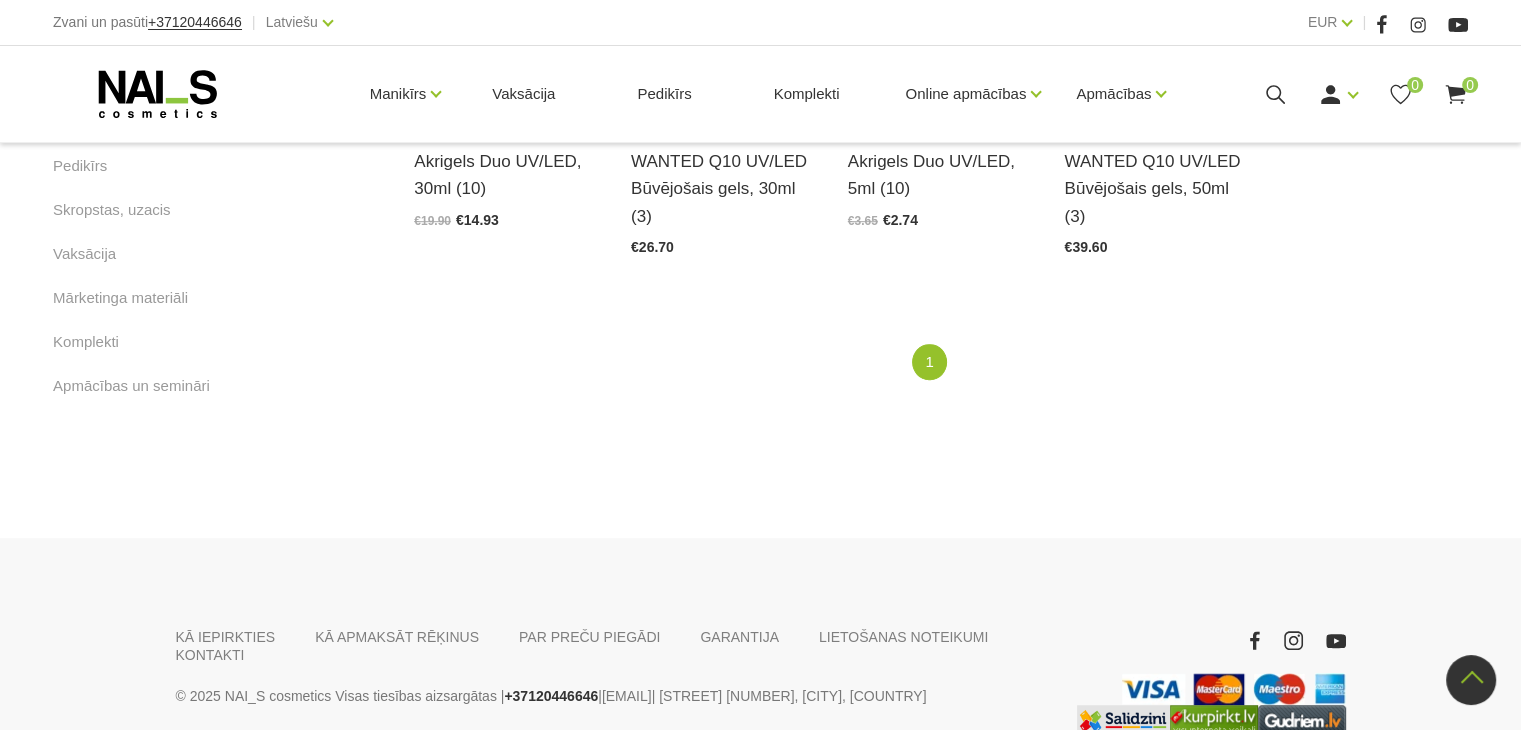 click on "1
(current)" at bounding box center (941, 362) 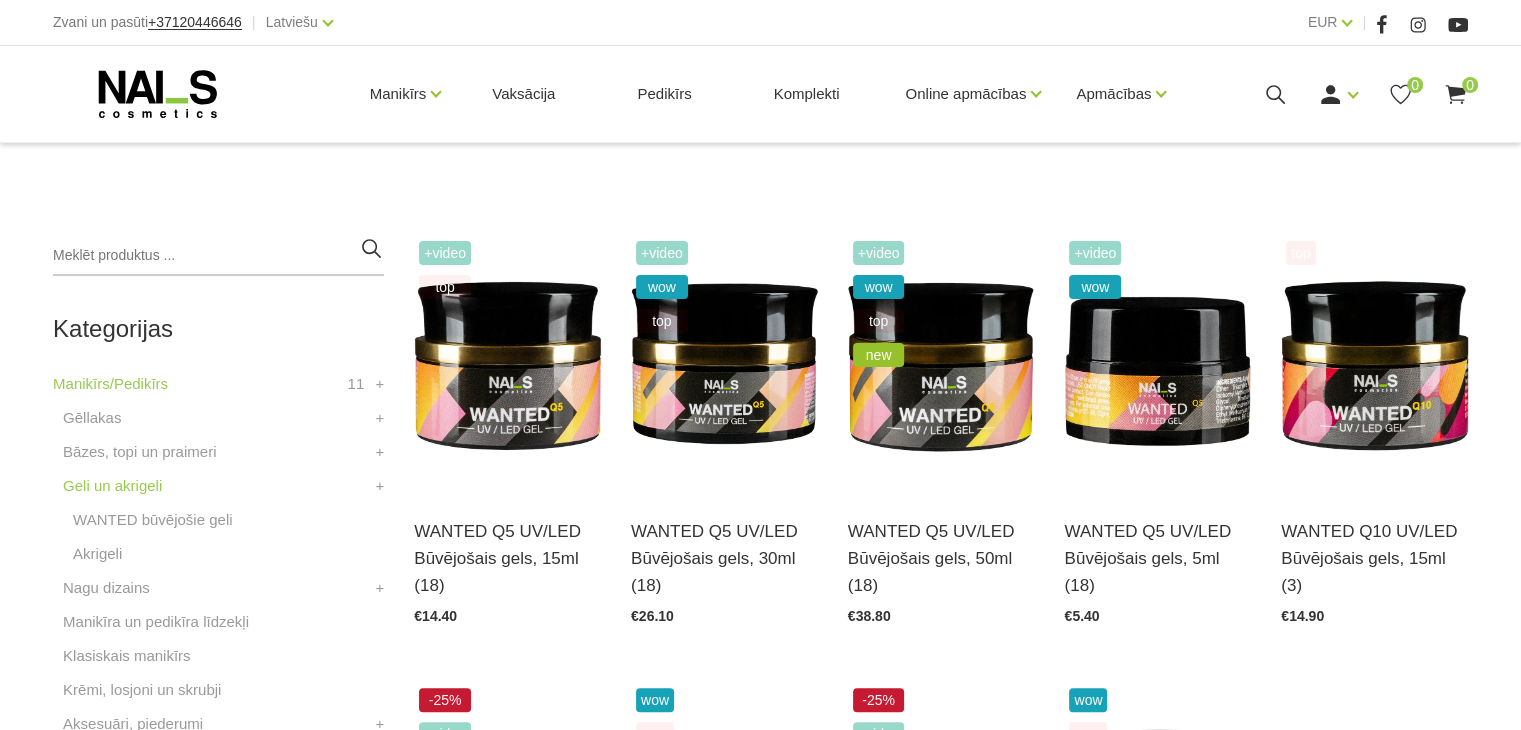 scroll, scrollTop: 400, scrollLeft: 0, axis: vertical 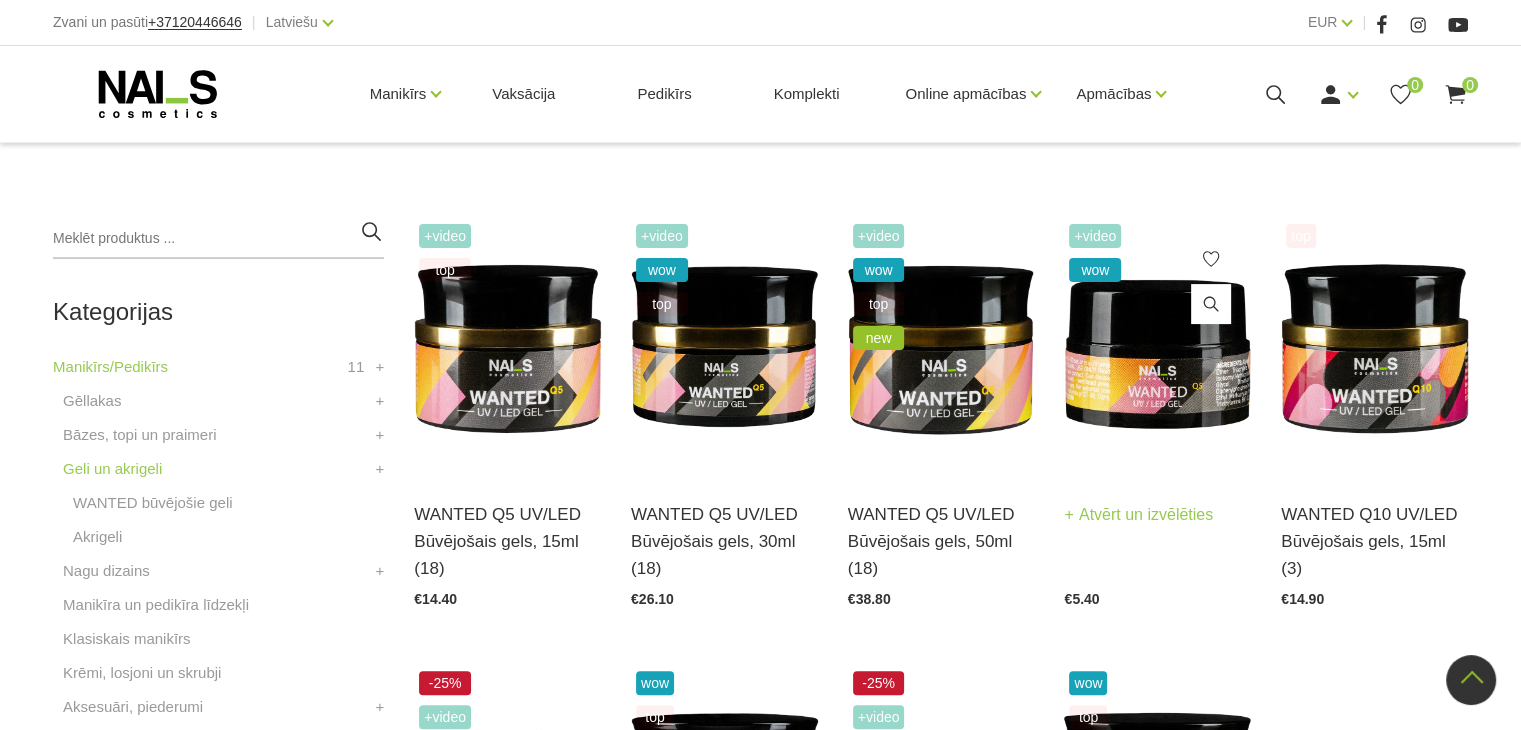 click at bounding box center (1157, 347) 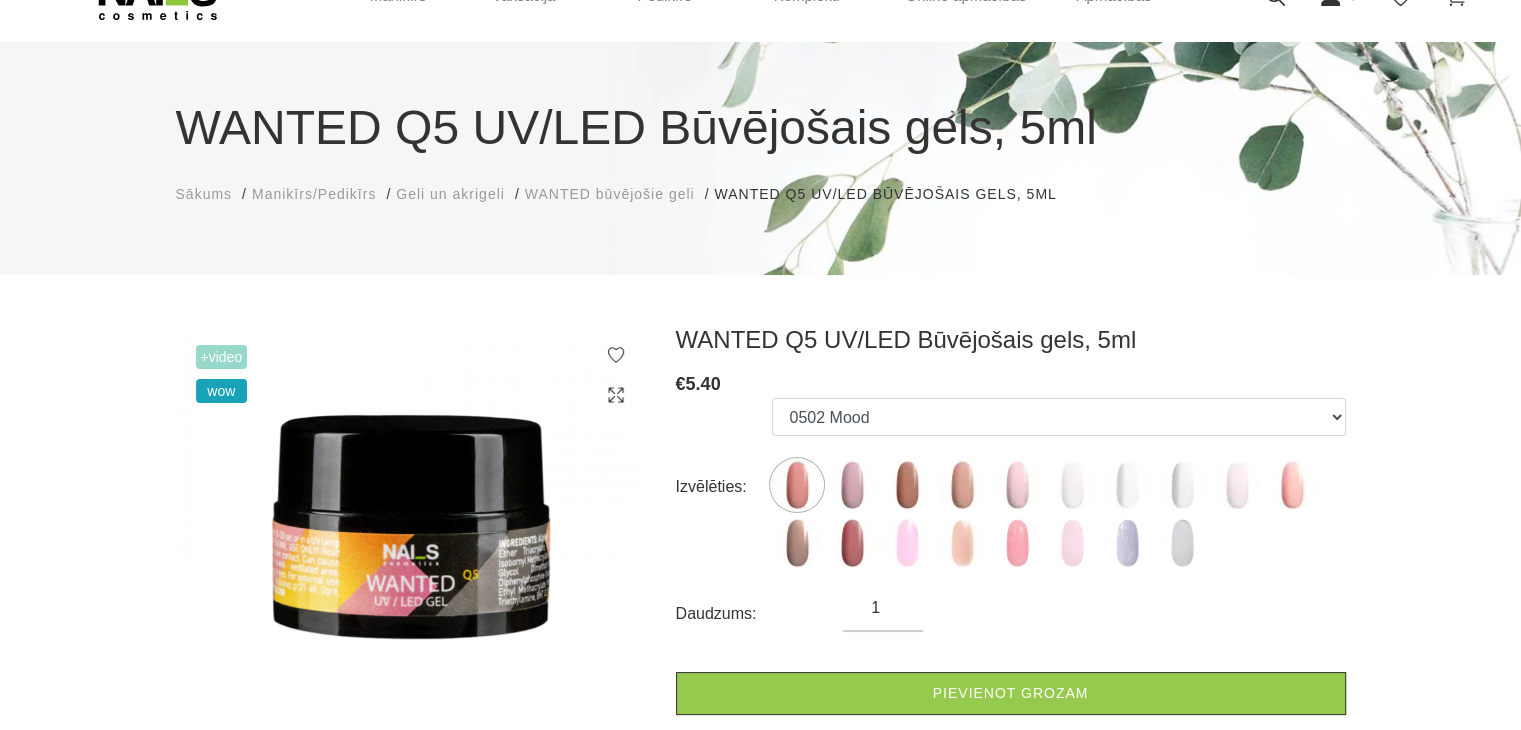 scroll, scrollTop: 100, scrollLeft: 0, axis: vertical 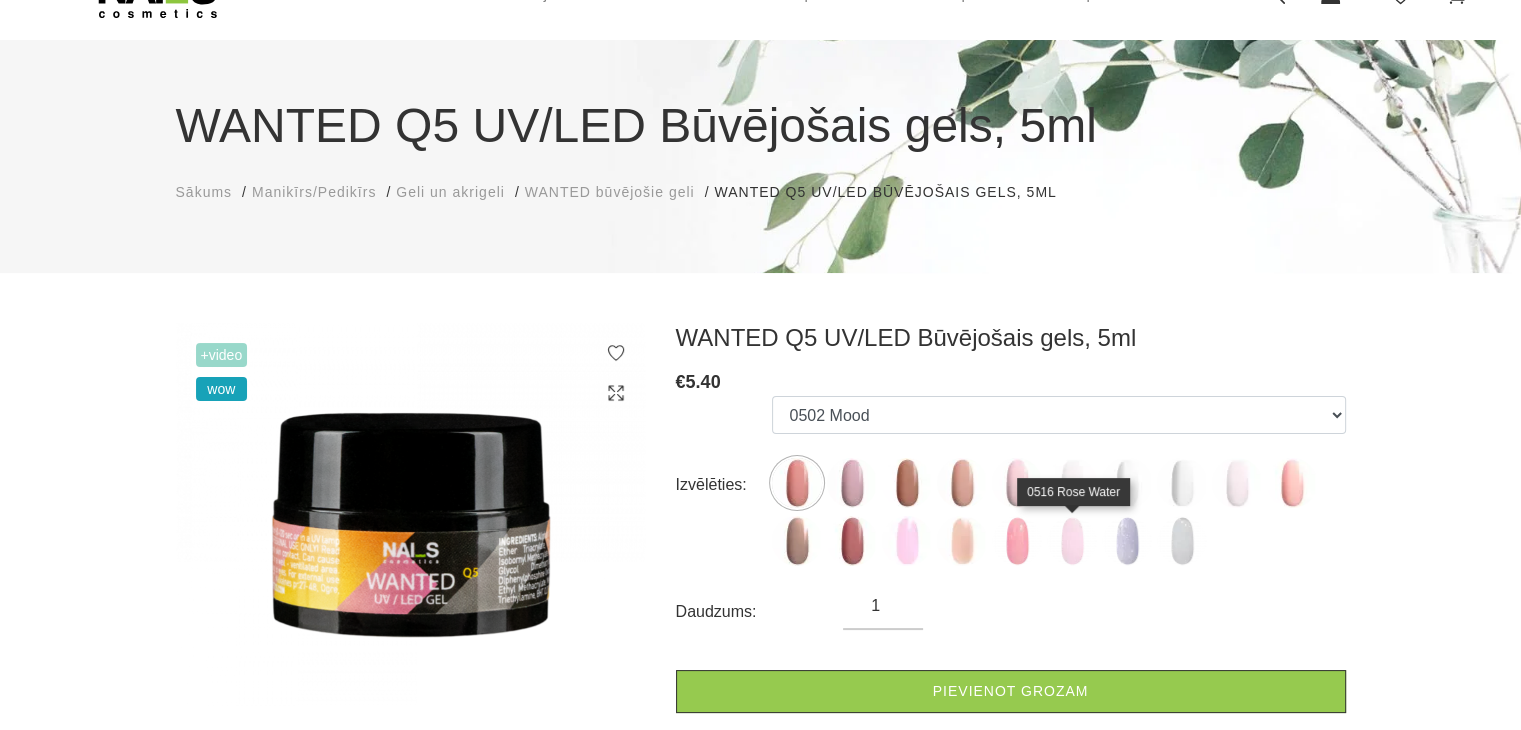 click at bounding box center [1072, 541] 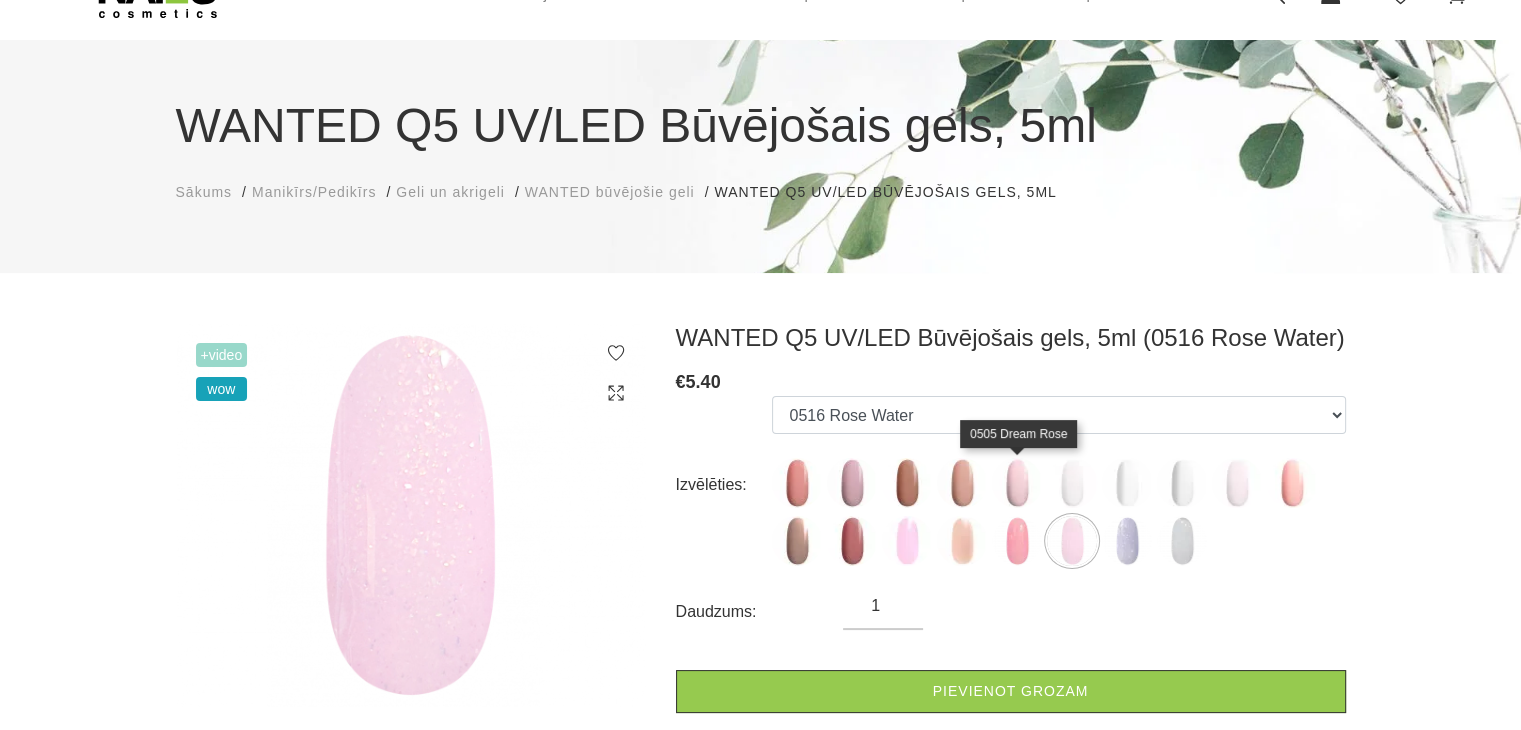 click at bounding box center [1017, 483] 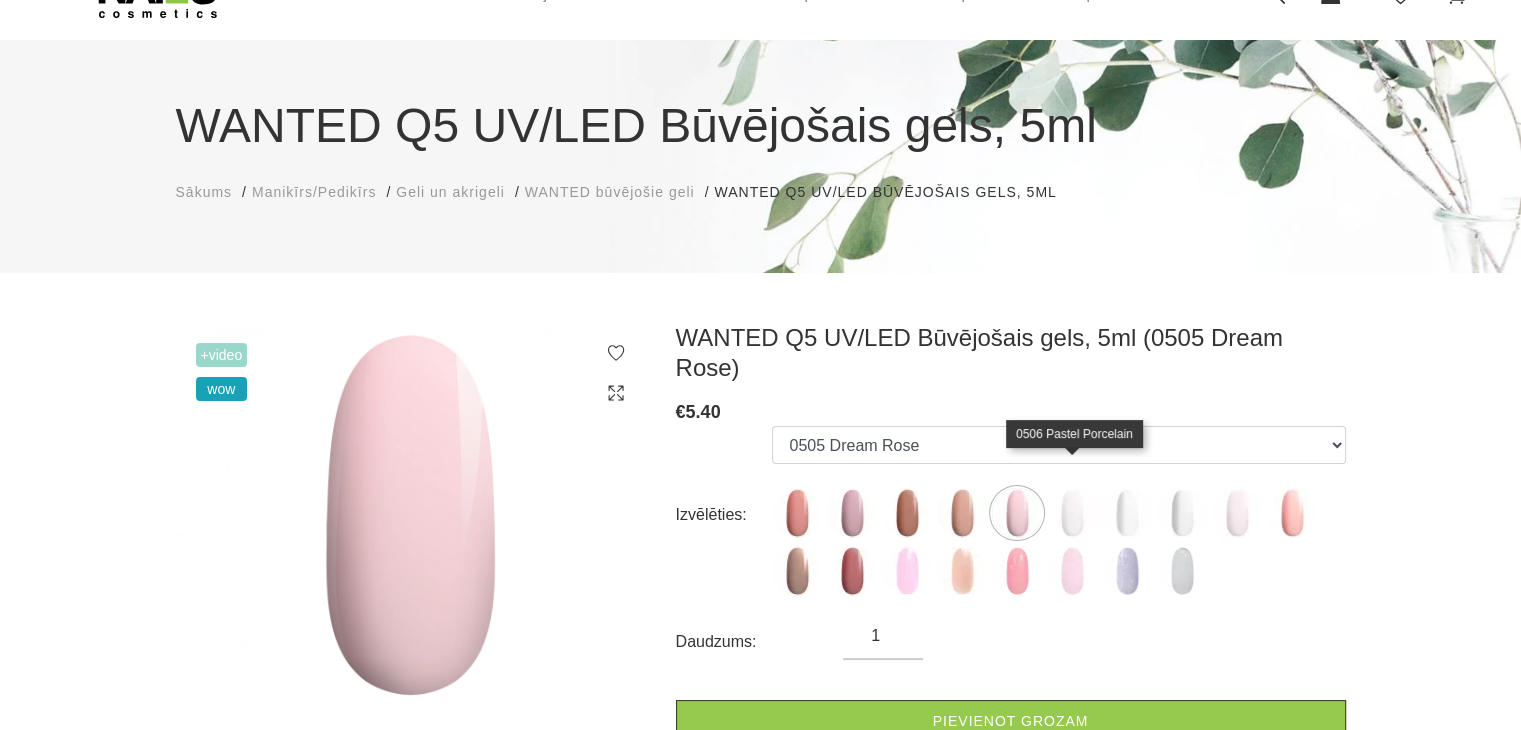click at bounding box center [1072, 513] 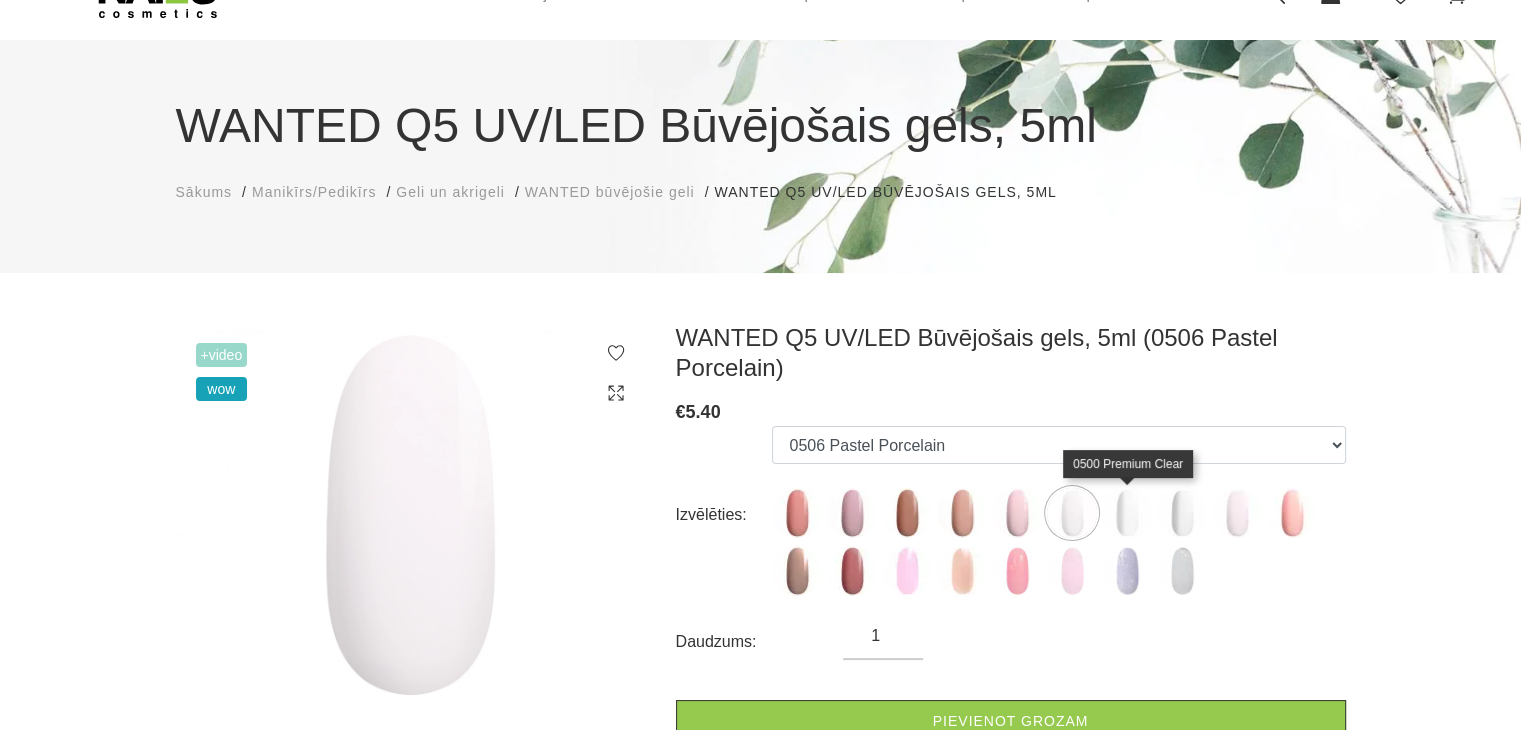 click at bounding box center (1127, 513) 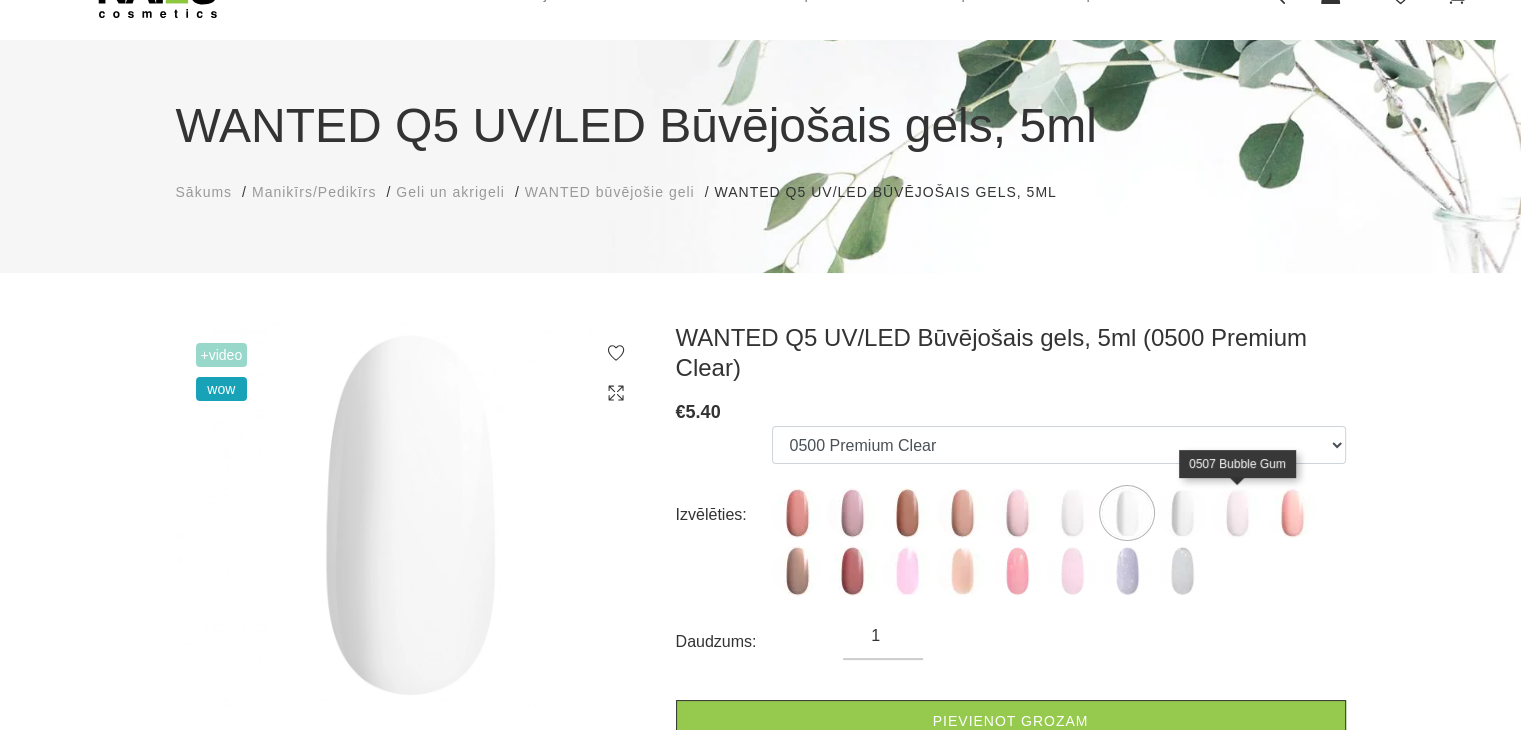 click at bounding box center (1237, 513) 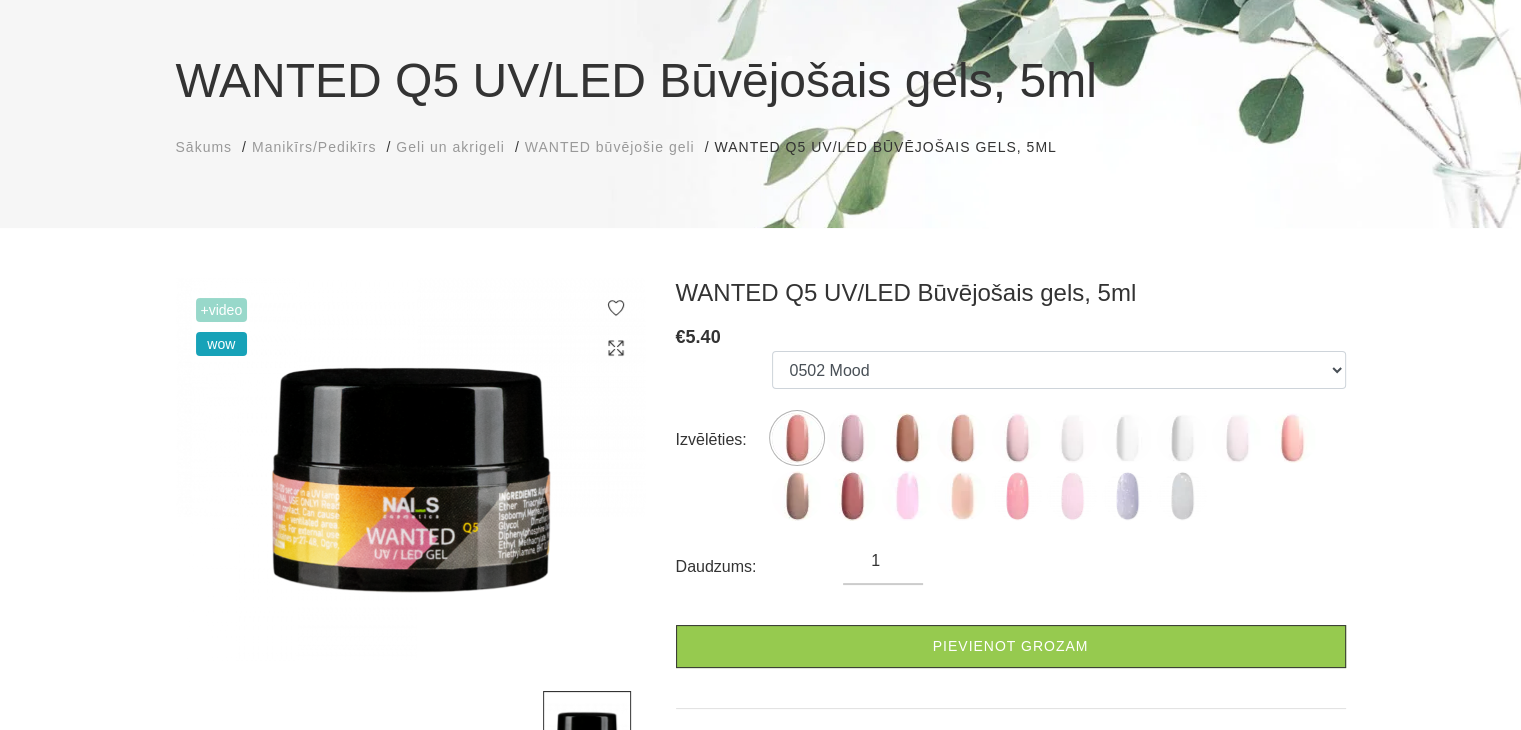 scroll, scrollTop: 200, scrollLeft: 0, axis: vertical 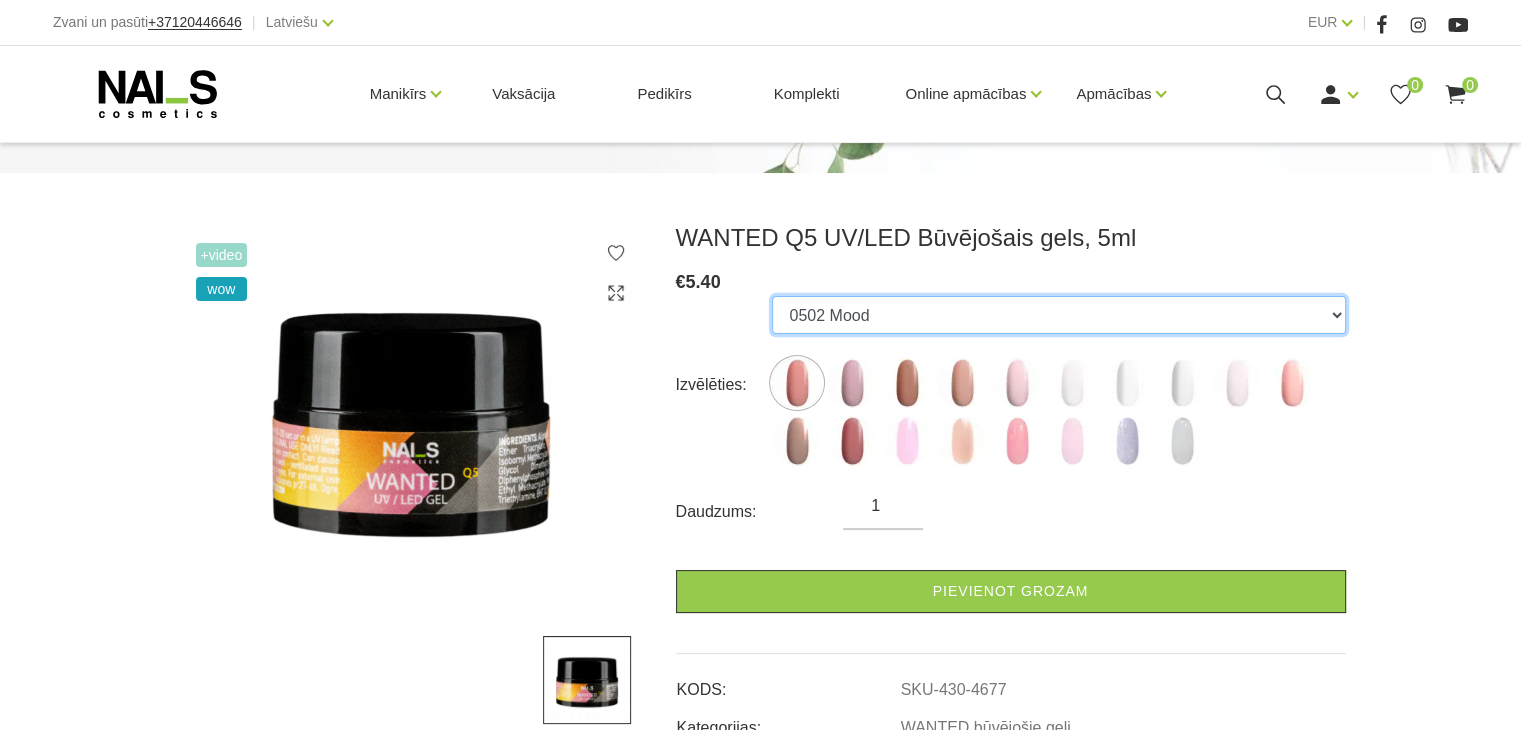 click on "0502 Mood 0501 Nude Sparkle 0504 Caramel 0503 Macchiato 0505 Dream Rose 0506 Pastel Porcelain 0500 Premium Clear 0508 Milky Way 0507 Bubble Gum 0509 Pale Pink 0510 Hot Chocolate 0511 Dust Rose 0512 Zephyr 0513 Peach Sparkle 0517 Cherry Blossom 0516 Rose Water 0515 Seashell 0514 Elegant Frost" at bounding box center [1058, 315] 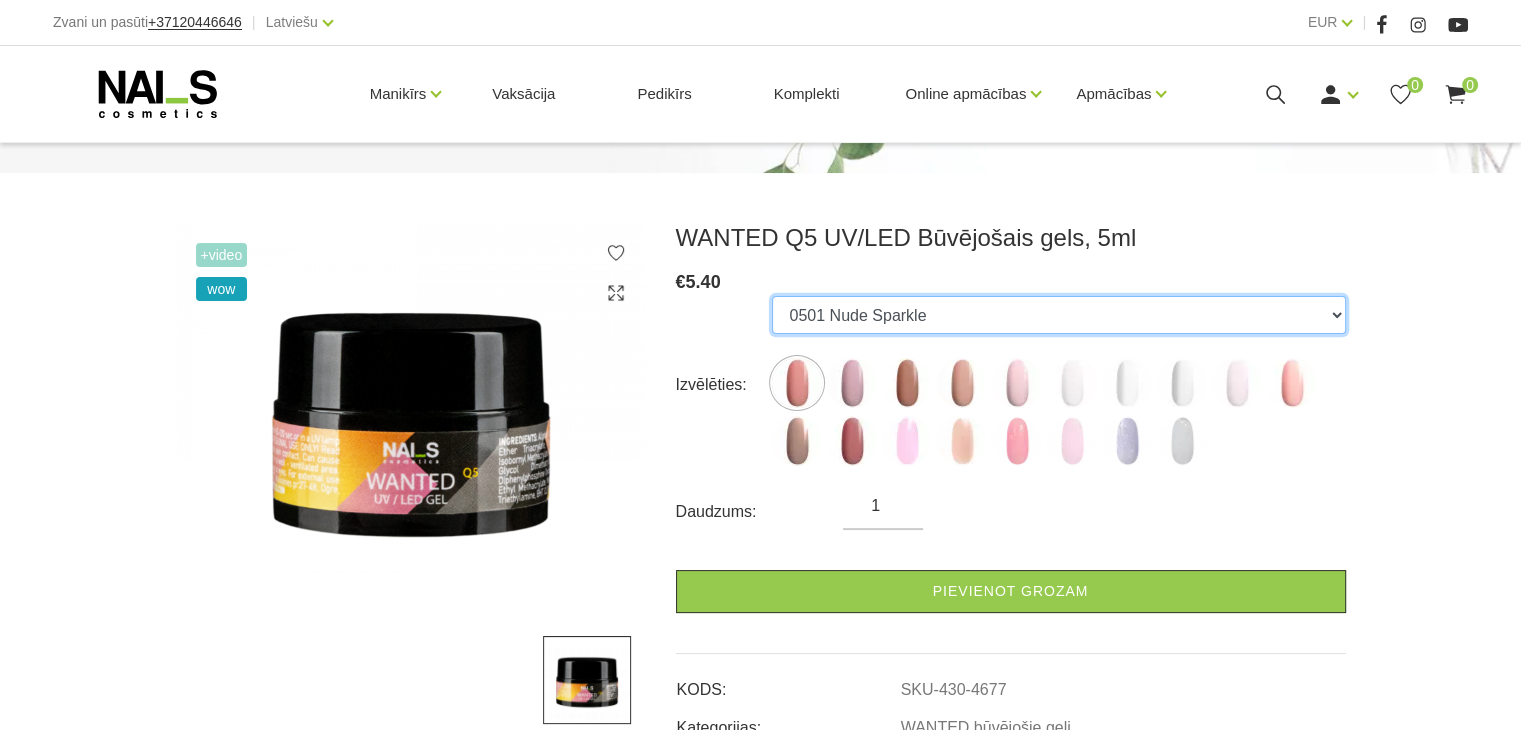 click on "0502 Mood 0501 Nude Sparkle 0504 Caramel 0503 Macchiato 0505 Dream Rose 0506 Pastel Porcelain 0500 Premium Clear 0508 Milky Way 0507 Bubble Gum 0509 Pale Pink 0510 Hot Chocolate 0511 Dust Rose 0512 Zephyr 0513 Peach Sparkle 0517 Cherry Blossom 0516 Rose Water 0515 Seashell 0514 Elegant Frost" at bounding box center [1058, 315] 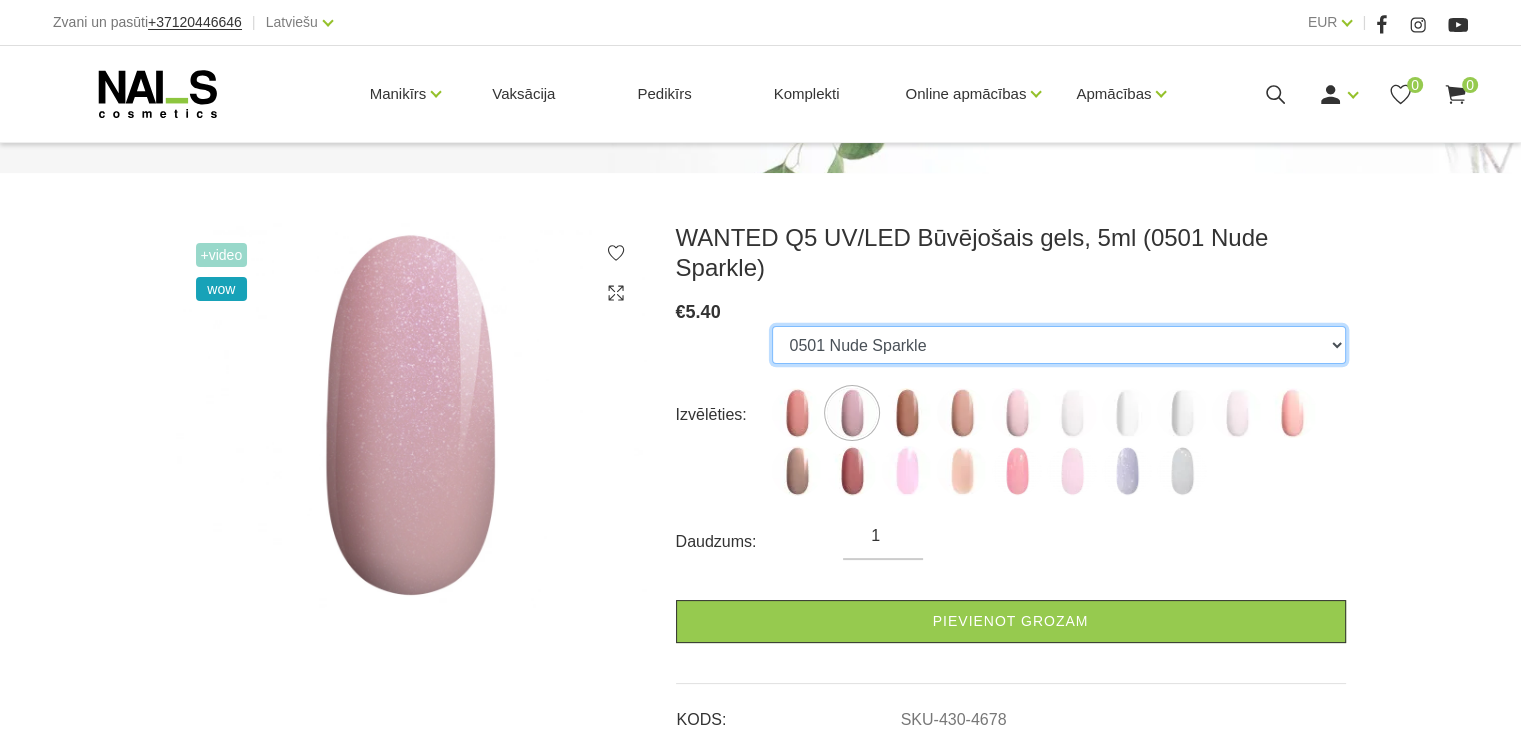 click on "0502 Mood 0501 Nude Sparkle 0504 Caramel 0503 Macchiato 0505 Dream Rose 0506 Pastel Porcelain 0500 Premium Clear 0508 Milky Way 0507 Bubble Gum 0509 Pale Pink 0510 Hot Chocolate 0511 Dust Rose 0512 Zephyr 0513 Peach Sparkle 0517 Cherry Blossom 0516 Rose Water 0515 Seashell 0514 Elegant Frost" at bounding box center [1058, 345] 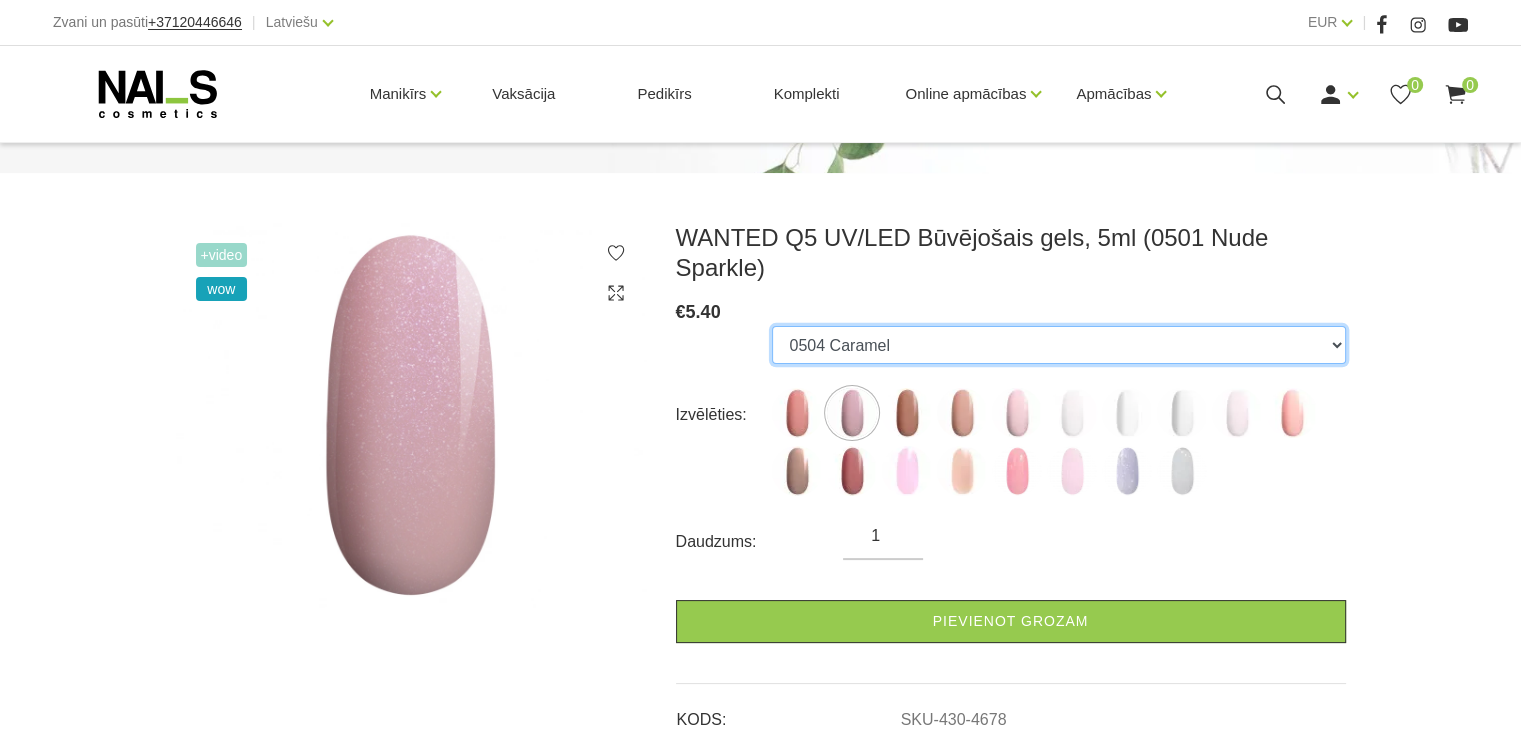 click on "0502 Mood 0501 Nude Sparkle 0504 Caramel 0503 Macchiato 0505 Dream Rose 0506 Pastel Porcelain 0500 Premium Clear 0508 Milky Way 0507 Bubble Gum 0509 Pale Pink 0510 Hot Chocolate 0511 Dust Rose 0512 Zephyr 0513 Peach Sparkle 0517 Cherry Blossom 0516 Rose Water 0515 Seashell 0514 Elegant Frost" at bounding box center (1058, 345) 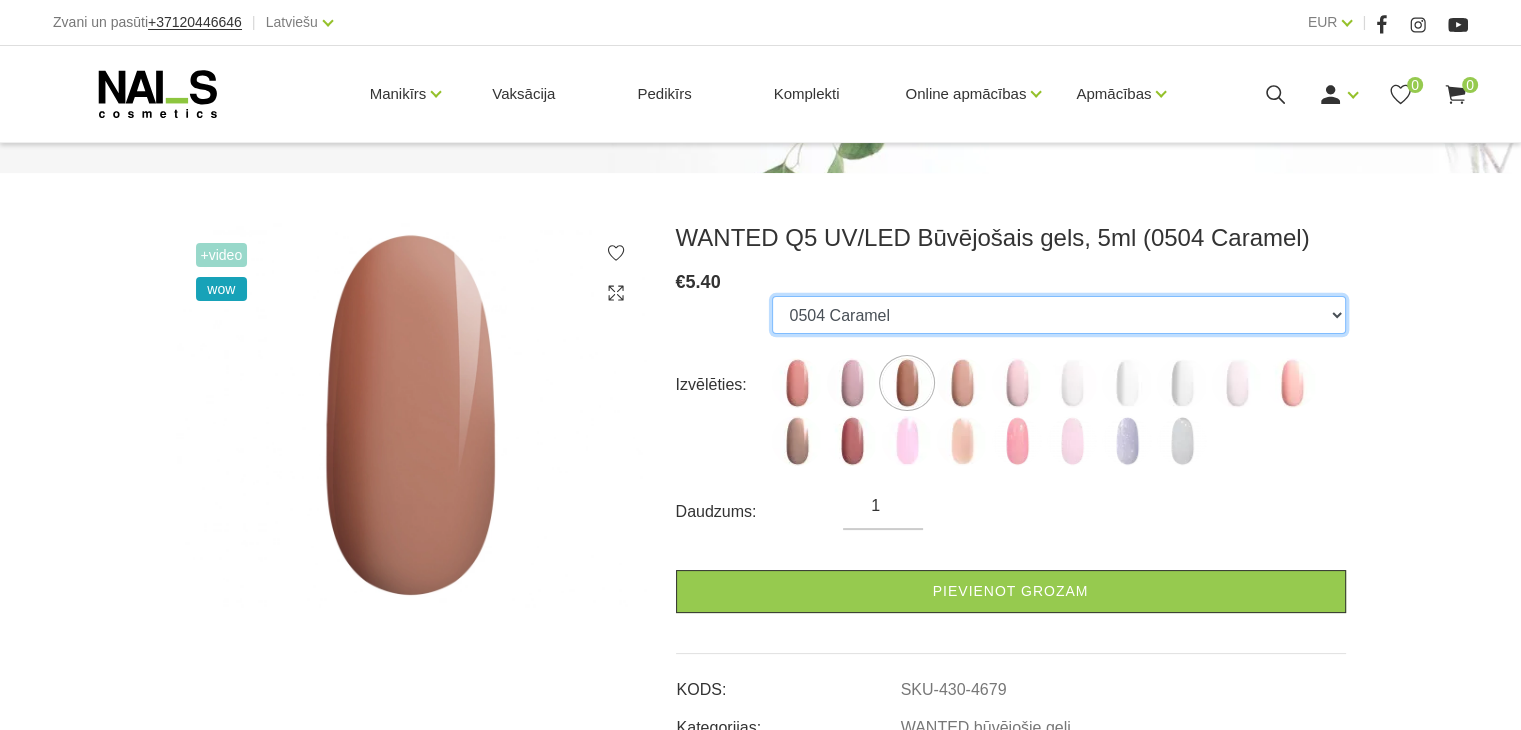 click on "0502 Mood 0501 Nude Sparkle 0504 Caramel 0503 Macchiato 0505 Dream Rose 0506 Pastel Porcelain 0500 Premium Clear 0508 Milky Way 0507 Bubble Gum 0509 Pale Pink 0510 Hot Chocolate 0511 Dust Rose 0512 Zephyr 0513 Peach Sparkle 0517 Cherry Blossom 0516 Rose Water 0515 Seashell 0514 Elegant Frost" at bounding box center (1058, 315) 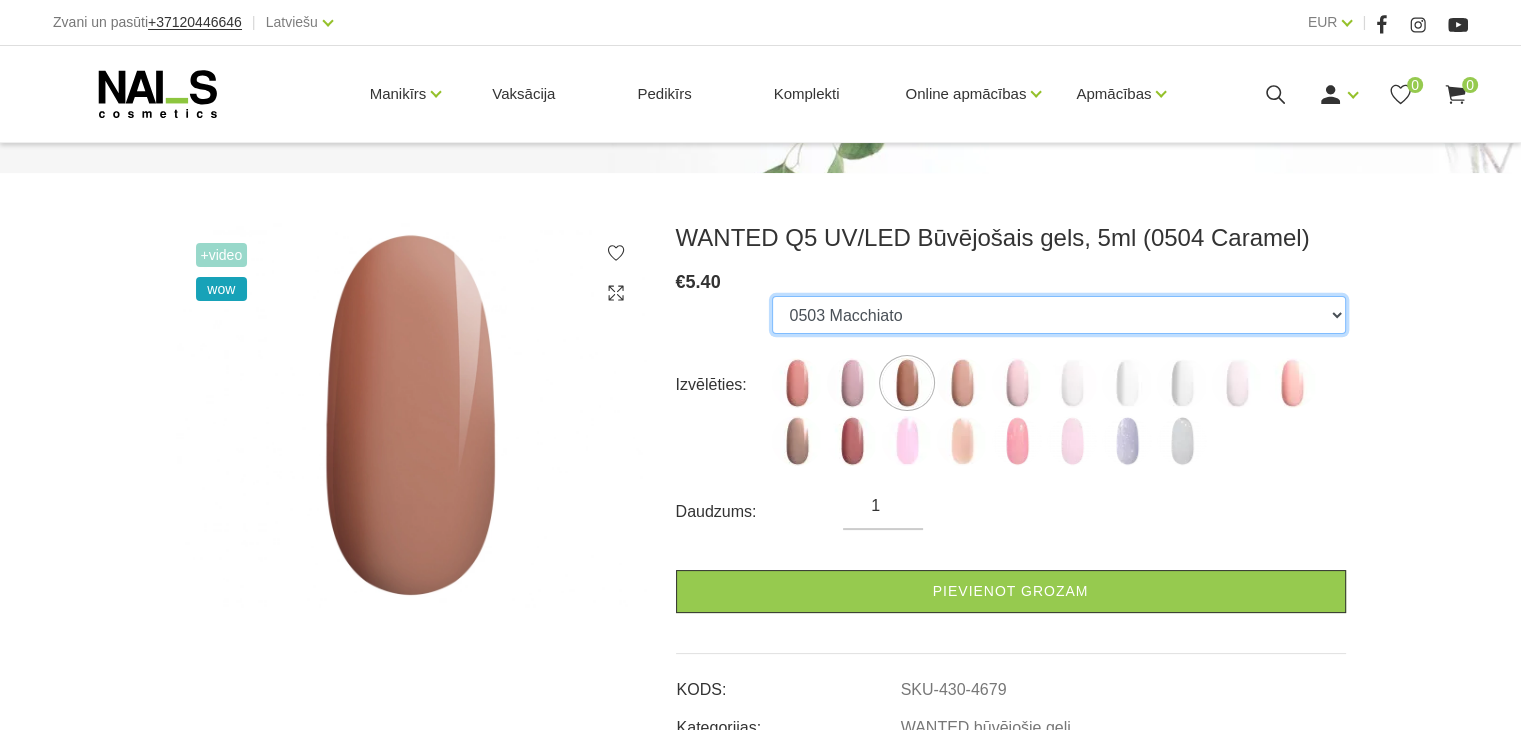 click on "0502 Mood 0501 Nude Sparkle 0504 Caramel 0503 Macchiato 0505 Dream Rose 0506 Pastel Porcelain 0500 Premium Clear 0508 Milky Way 0507 Bubble Gum 0509 Pale Pink 0510 Hot Chocolate 0511 Dust Rose 0512 Zephyr 0513 Peach Sparkle 0517 Cherry Blossom 0516 Rose Water 0515 Seashell 0514 Elegant Frost" at bounding box center [1058, 315] 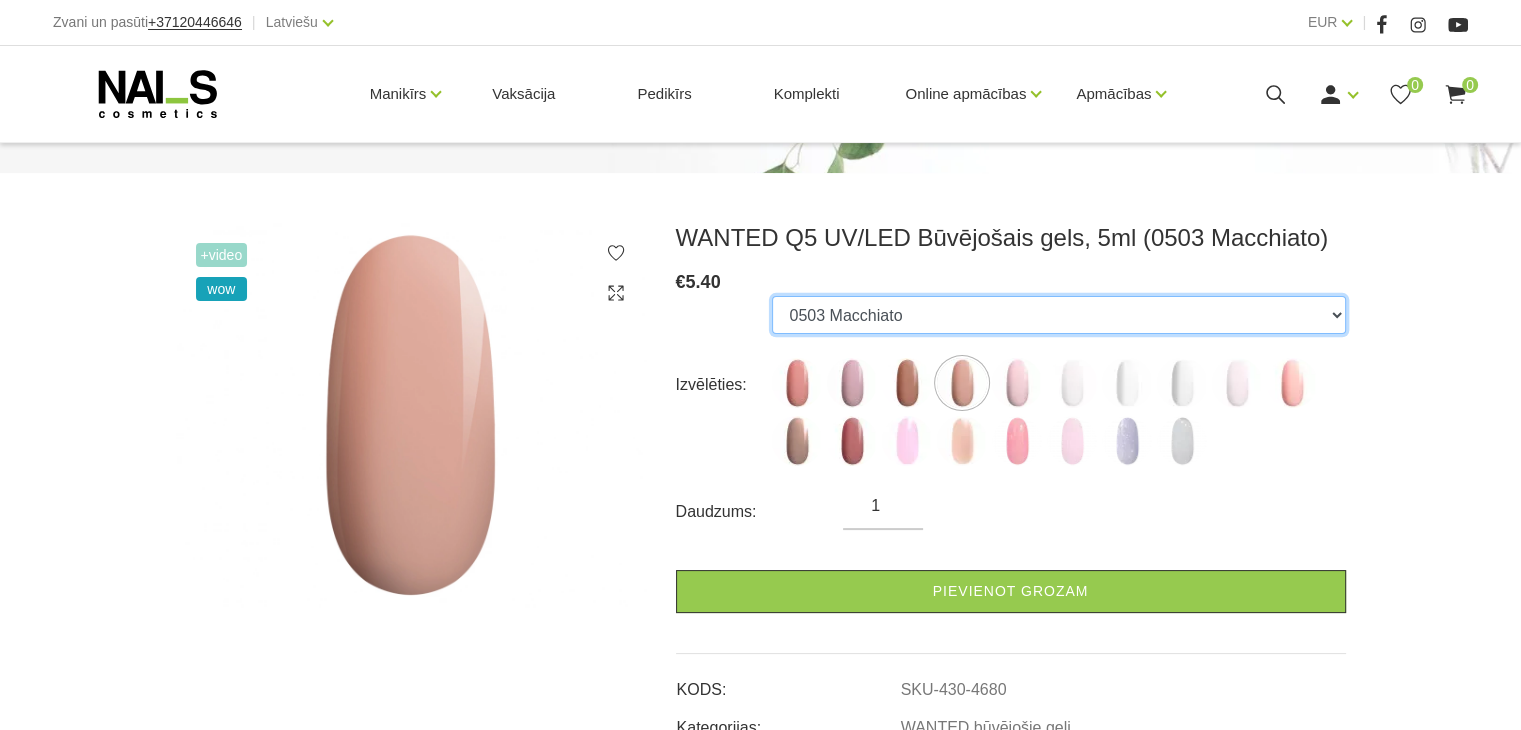 click on "0502 Mood 0501 Nude Sparkle 0504 Caramel 0503 Macchiato 0505 Dream Rose 0506 Pastel Porcelain 0500 Premium Clear 0508 Milky Way 0507 Bubble Gum 0509 Pale Pink 0510 Hot Chocolate 0511 Dust Rose 0512 Zephyr 0513 Peach Sparkle 0517 Cherry Blossom 0516 Rose Water 0515 Seashell 0514 Elegant Frost" at bounding box center [1058, 315] 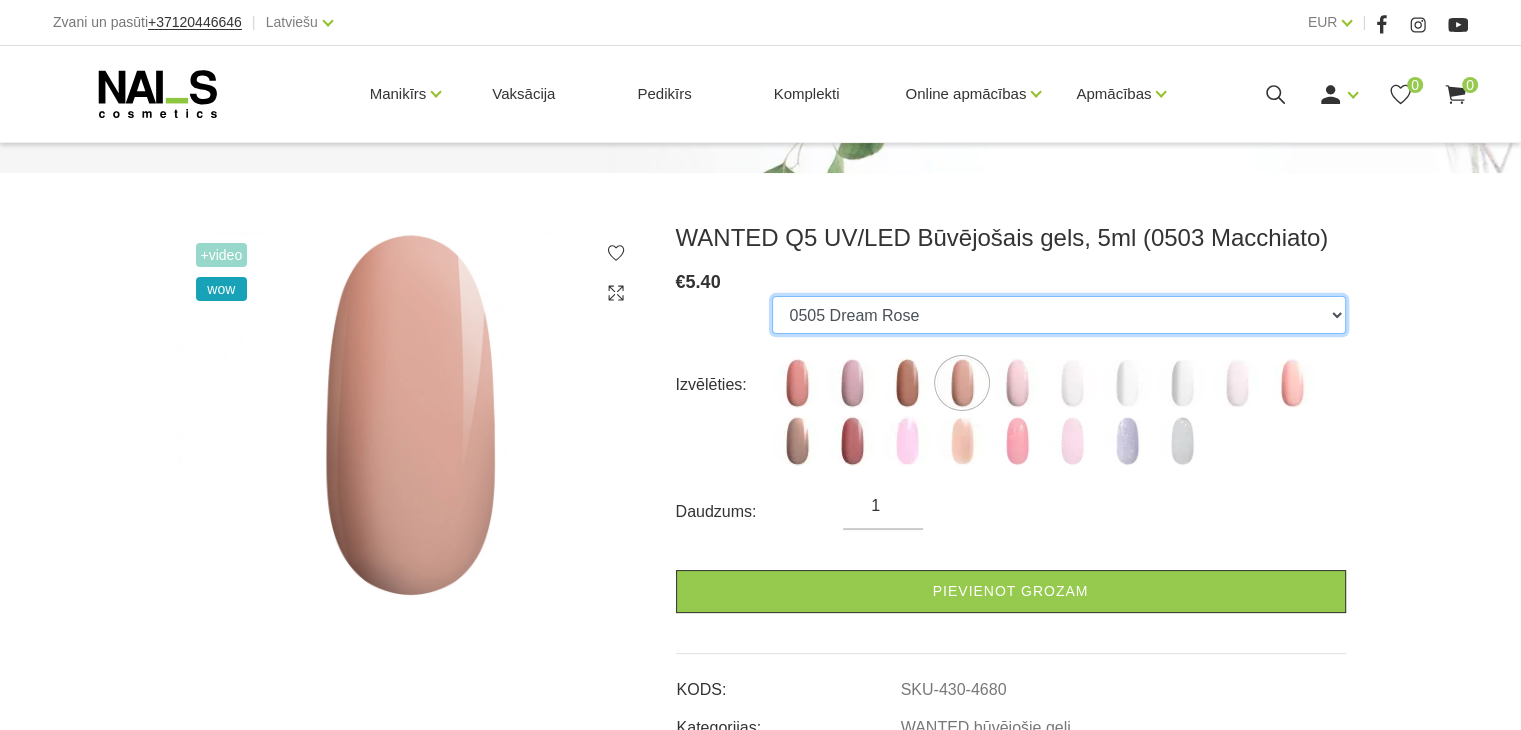 click on "0502 Mood 0501 Nude Sparkle 0504 Caramel 0503 Macchiato 0505 Dream Rose 0506 Pastel Porcelain 0500 Premium Clear 0508 Milky Way 0507 Bubble Gum 0509 Pale Pink 0510 Hot Chocolate 0511 Dust Rose 0512 Zephyr 0513 Peach Sparkle 0517 Cherry Blossom 0516 Rose Water 0515 Seashell 0514 Elegant Frost" at bounding box center [1058, 315] 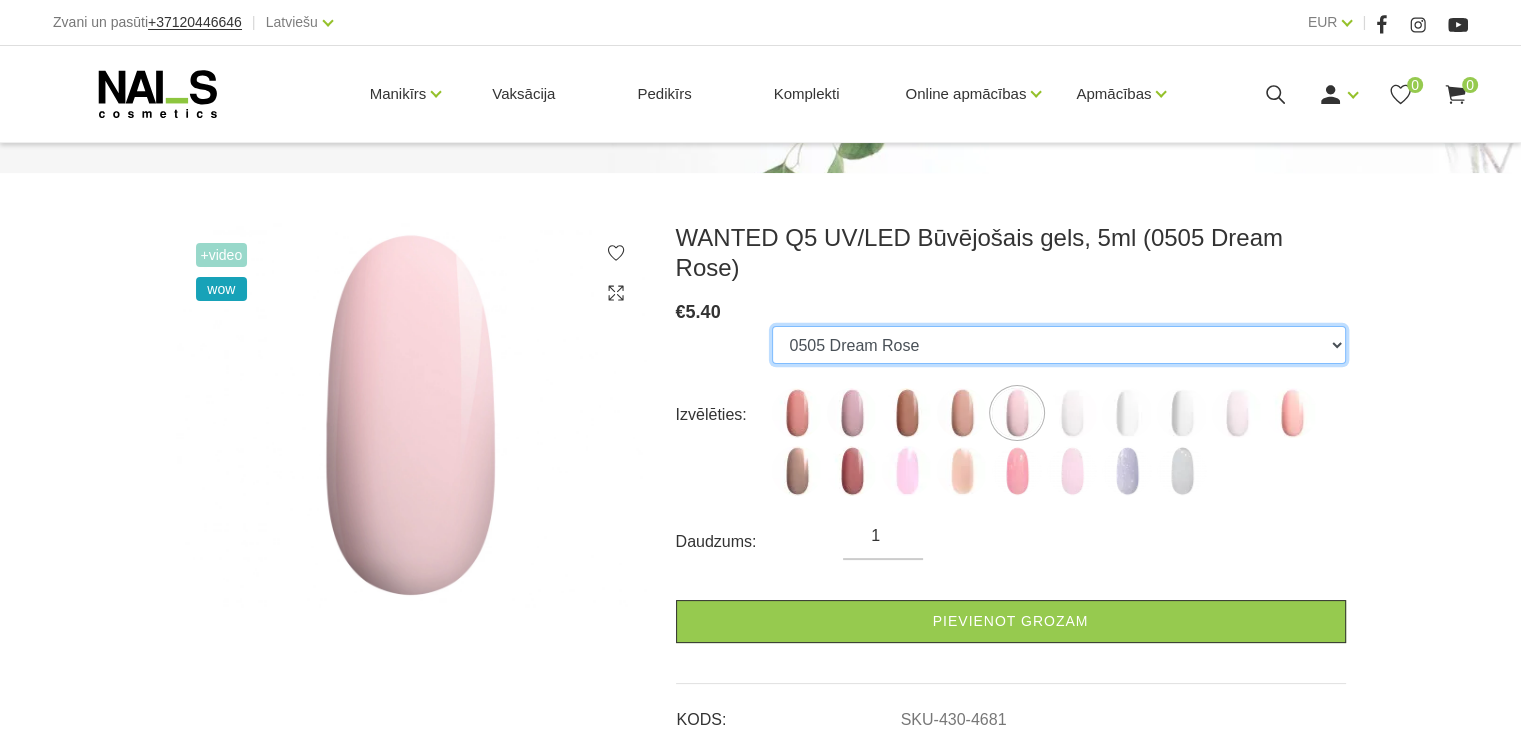 click on "0502 Mood 0501 Nude Sparkle 0504 Caramel 0503 Macchiato 0505 Dream Rose 0506 Pastel Porcelain 0500 Premium Clear 0508 Milky Way 0507 Bubble Gum 0509 Pale Pink 0510 Hot Chocolate 0511 Dust Rose 0512 Zephyr 0513 Peach Sparkle 0517 Cherry Blossom 0516 Rose Water 0515 Seashell 0514 Elegant Frost" at bounding box center [1058, 345] 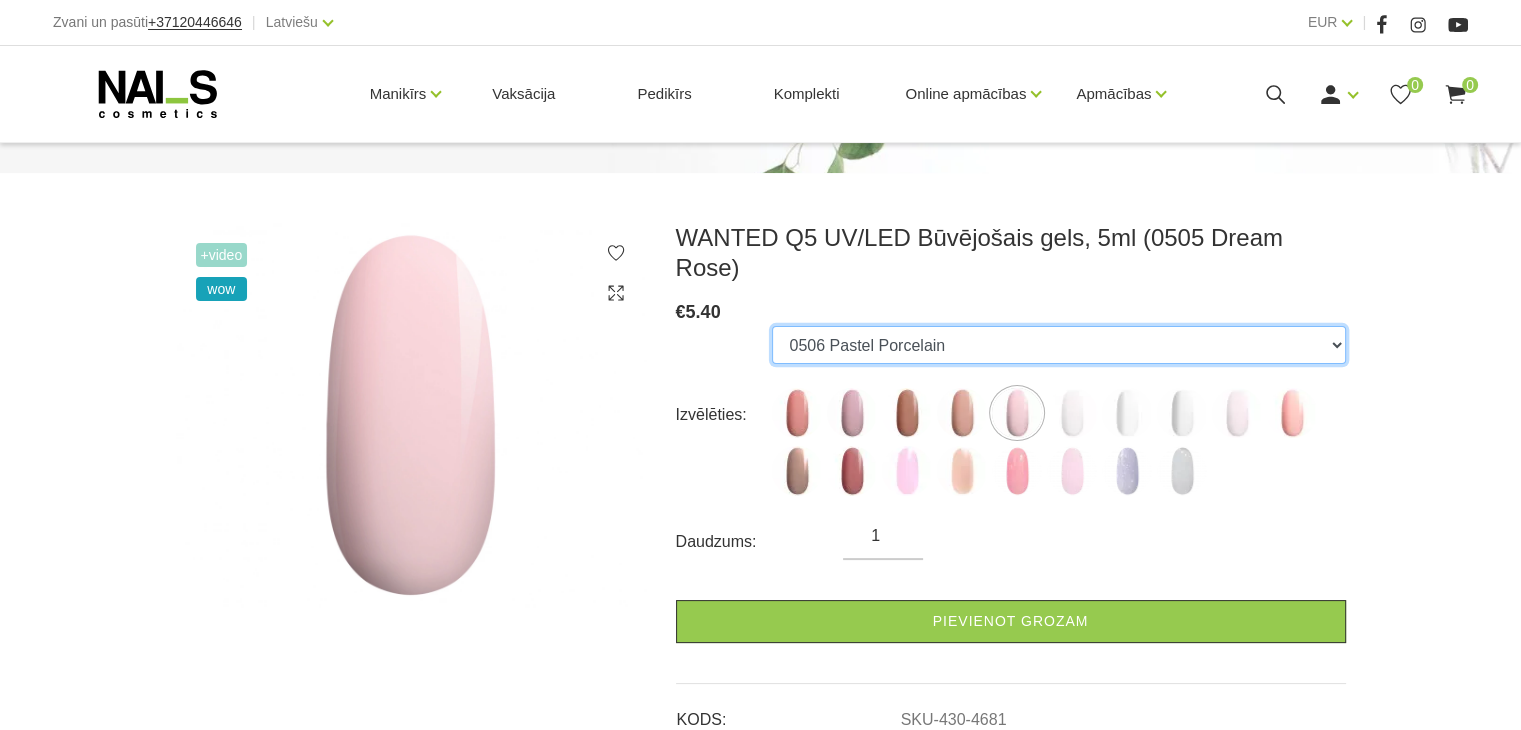 click on "0502 Mood 0501 Nude Sparkle 0504 Caramel 0503 Macchiato 0505 Dream Rose 0506 Pastel Porcelain 0500 Premium Clear 0508 Milky Way 0507 Bubble Gum 0509 Pale Pink 0510 Hot Chocolate 0511 Dust Rose 0512 Zephyr 0513 Peach Sparkle 0517 Cherry Blossom 0516 Rose Water 0515 Seashell 0514 Elegant Frost" at bounding box center [1058, 345] 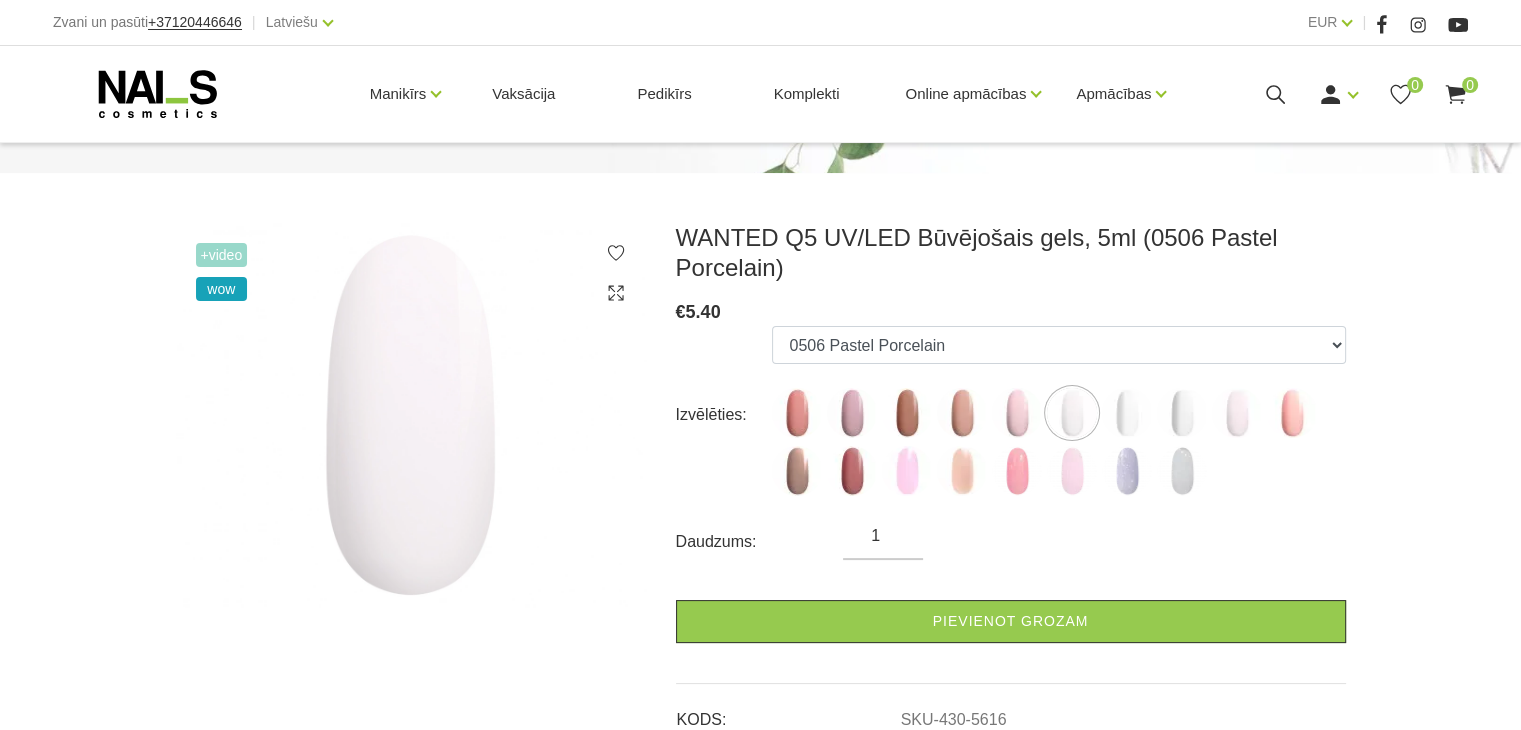 click on "€ 5.40" at bounding box center (1011, 312) 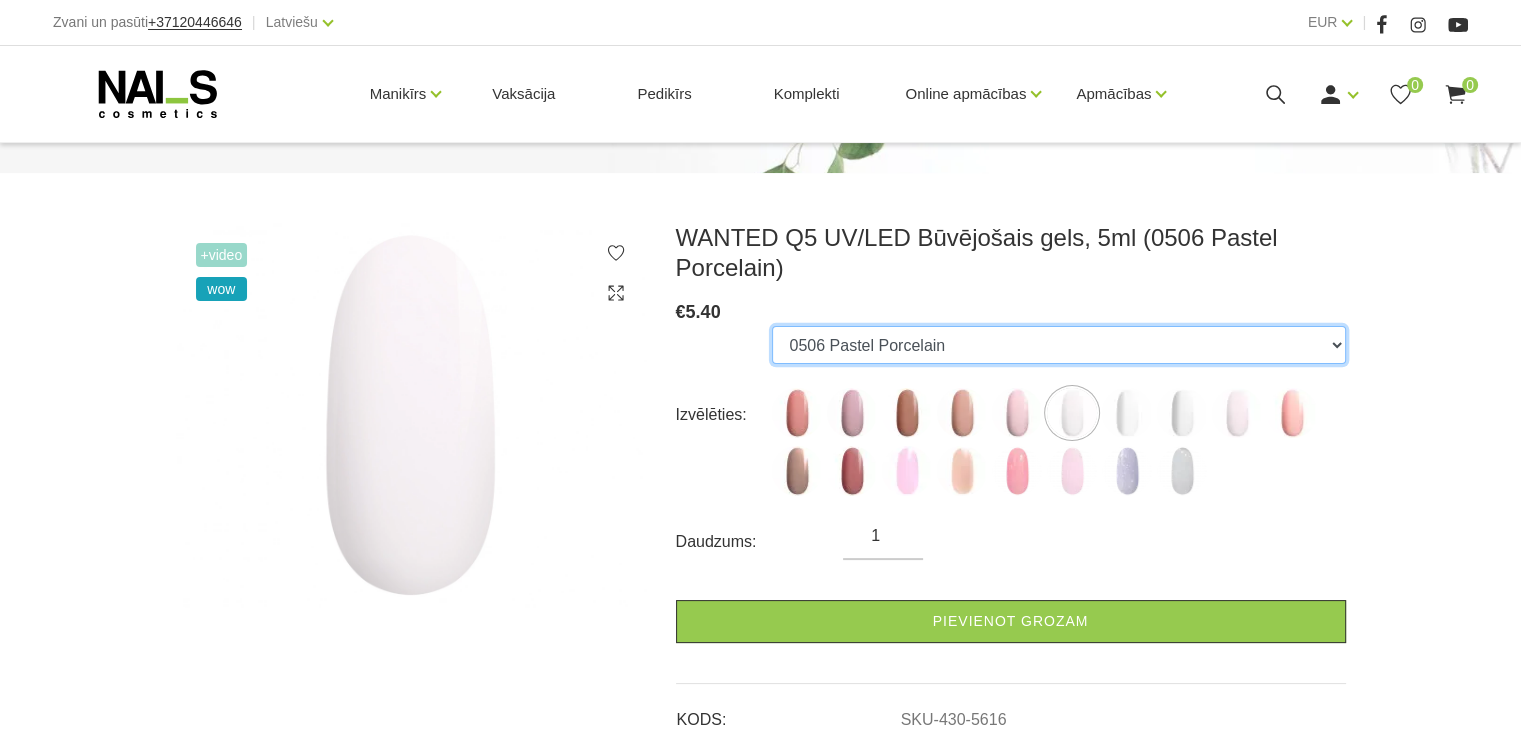 click on "0502 Mood 0501 Nude Sparkle 0504 Caramel 0503 Macchiato 0505 Dream Rose 0506 Pastel Porcelain 0500 Premium Clear 0508 Milky Way 0507 Bubble Gum 0509 Pale Pink 0510 Hot Chocolate 0511 Dust Rose 0512 Zephyr 0513 Peach Sparkle 0517 Cherry Blossom 0516 Rose Water 0515 Seashell 0514 Elegant Frost" at bounding box center (1058, 345) 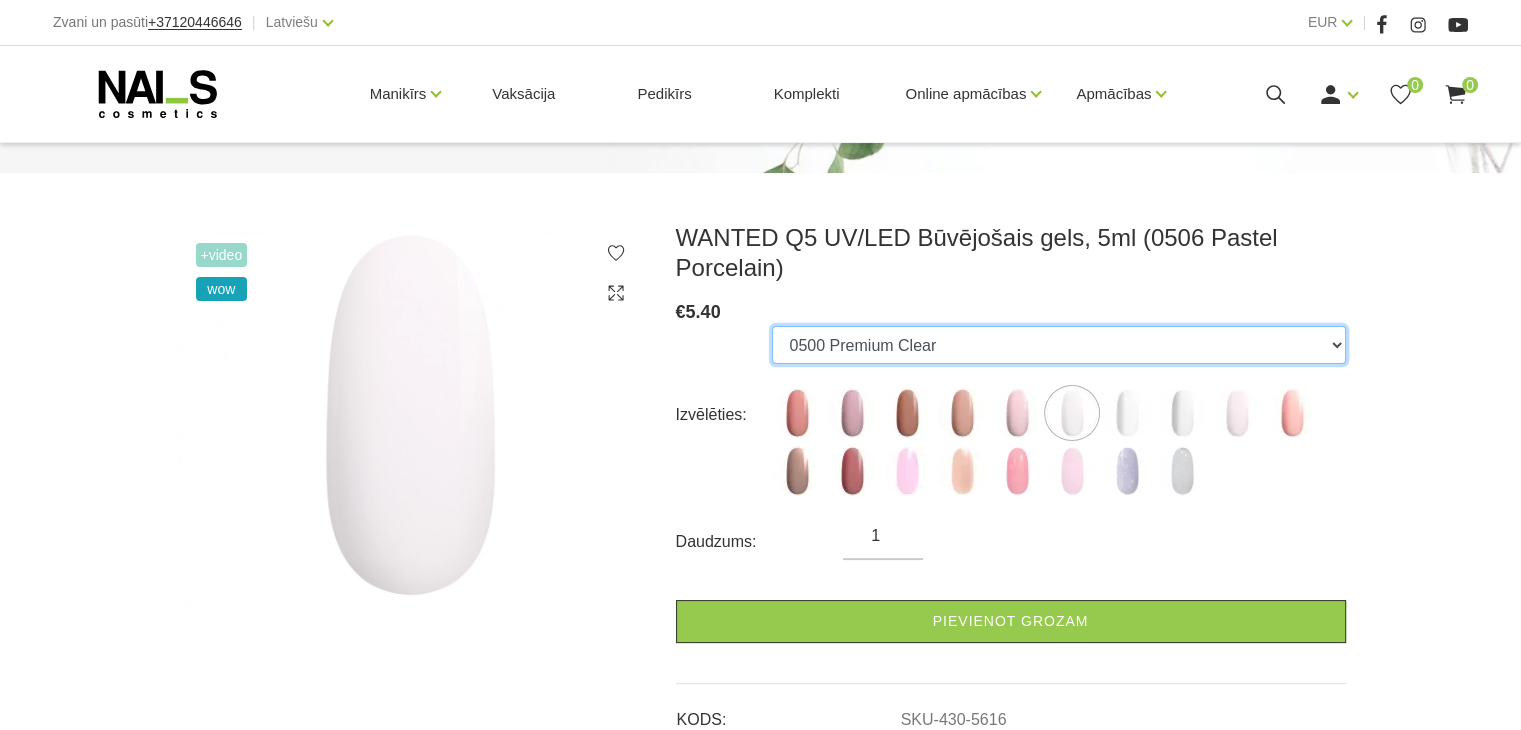 click on "0502 Mood 0501 Nude Sparkle 0504 Caramel 0503 Macchiato 0505 Dream Rose 0506 Pastel Porcelain 0500 Premium Clear 0508 Milky Way 0507 Bubble Gum 0509 Pale Pink 0510 Hot Chocolate 0511 Dust Rose 0512 Zephyr 0513 Peach Sparkle 0517 Cherry Blossom 0516 Rose Water 0515 Seashell 0514 Elegant Frost" at bounding box center (1058, 345) 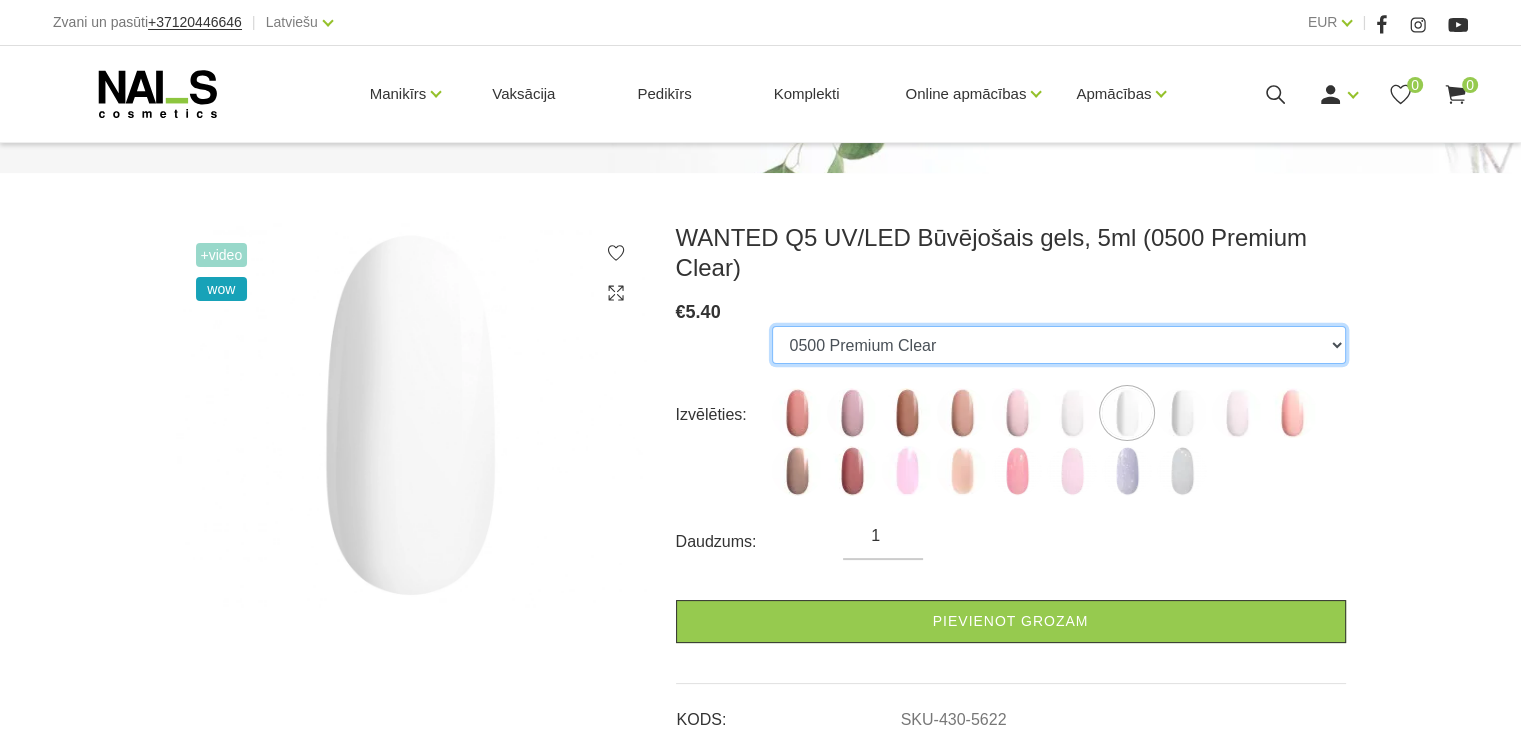 click on "0502 Mood 0501 Nude Sparkle 0504 Caramel 0503 Macchiato 0505 Dream Rose 0506 Pastel Porcelain 0500 Premium Clear 0508 Milky Way 0507 Bubble Gum 0509 Pale Pink 0510 Hot Chocolate 0511 Dust Rose 0512 Zephyr 0513 Peach Sparkle 0517 Cherry Blossom 0516 Rose Water 0515 Seashell 0514 Elegant Frost" at bounding box center (1058, 345) 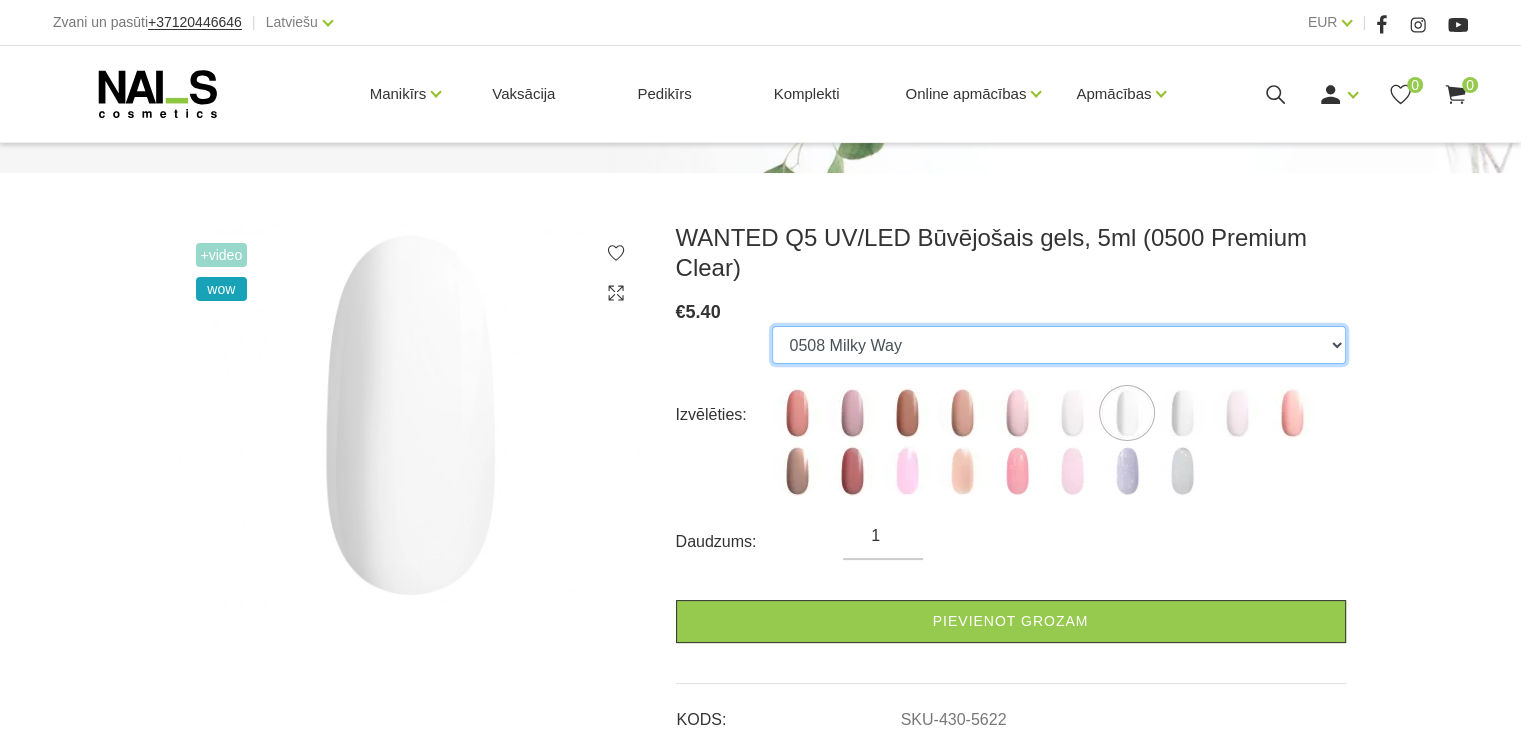 click on "0502 Mood 0501 Nude Sparkle 0504 Caramel 0503 Macchiato 0505 Dream Rose 0506 Pastel Porcelain 0500 Premium Clear 0508 Milky Way 0507 Bubble Gum 0509 Pale Pink 0510 Hot Chocolate 0511 Dust Rose 0512 Zephyr 0513 Peach Sparkle 0517 Cherry Blossom 0516 Rose Water 0515 Seashell 0514 Elegant Frost" at bounding box center (1058, 345) 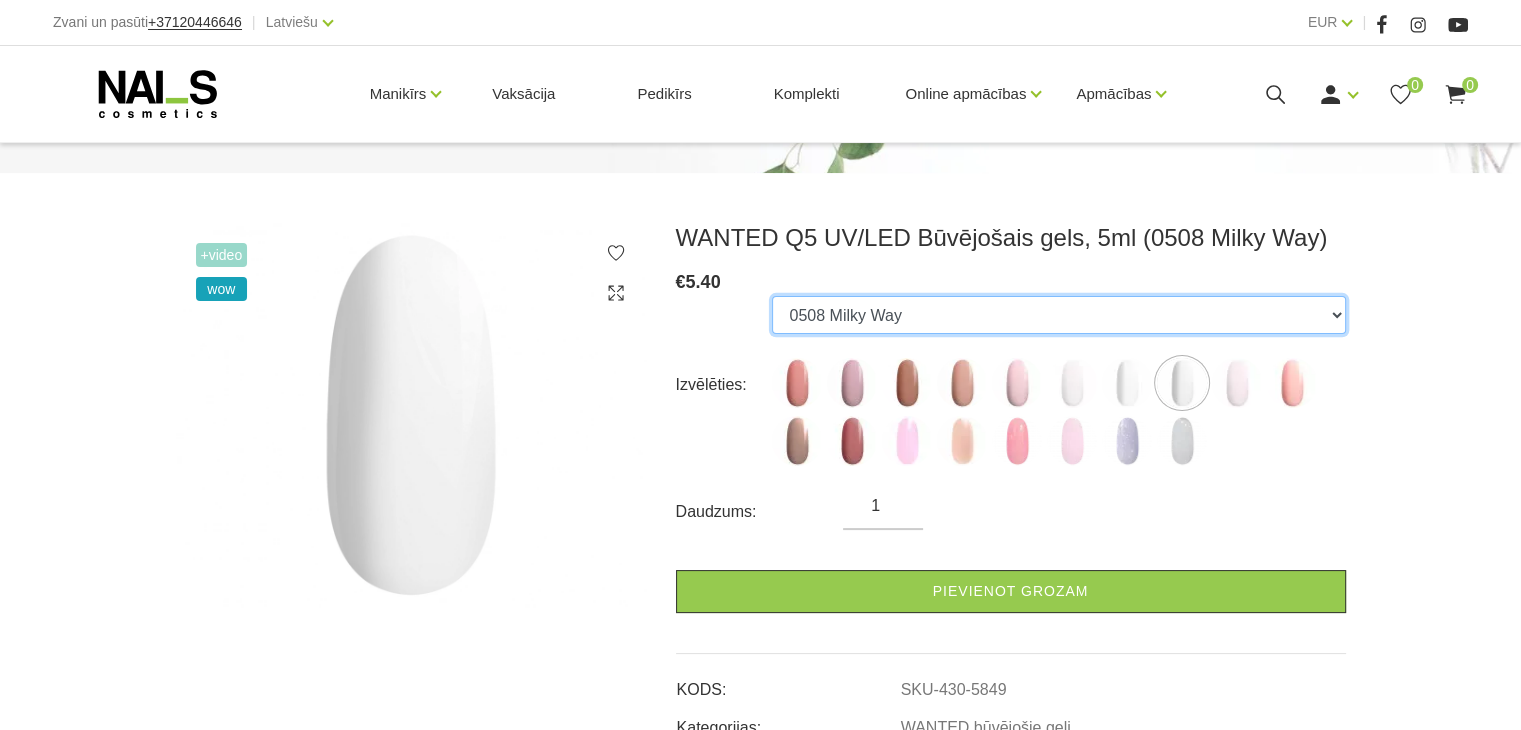 click on "0502 Mood 0501 Nude Sparkle 0504 Caramel 0503 Macchiato 0505 Dream Rose 0506 Pastel Porcelain 0500 Premium Clear 0508 Milky Way 0507 Bubble Gum 0509 Pale Pink 0510 Hot Chocolate 0511 Dust Rose 0512 Zephyr 0513 Peach Sparkle 0517 Cherry Blossom 0516 Rose Water 0515 Seashell 0514 Elegant Frost" at bounding box center [1058, 315] 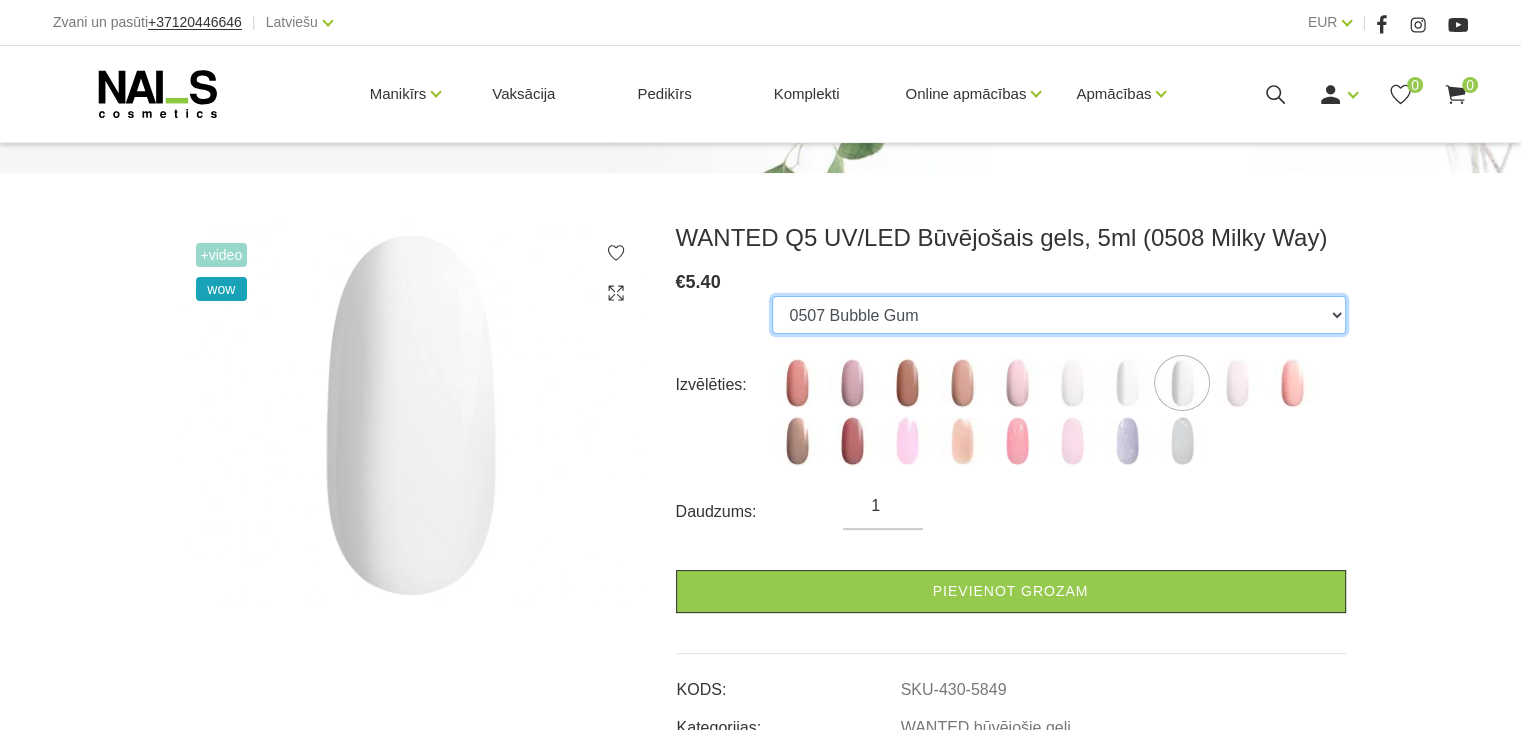 click on "0502 Mood 0501 Nude Sparkle 0504 Caramel 0503 Macchiato 0505 Dream Rose 0506 Pastel Porcelain 0500 Premium Clear 0508 Milky Way 0507 Bubble Gum 0509 Pale Pink 0510 Hot Chocolate 0511 Dust Rose 0512 Zephyr 0513 Peach Sparkle 0517 Cherry Blossom 0516 Rose Water 0515 Seashell 0514 Elegant Frost" at bounding box center (1058, 315) 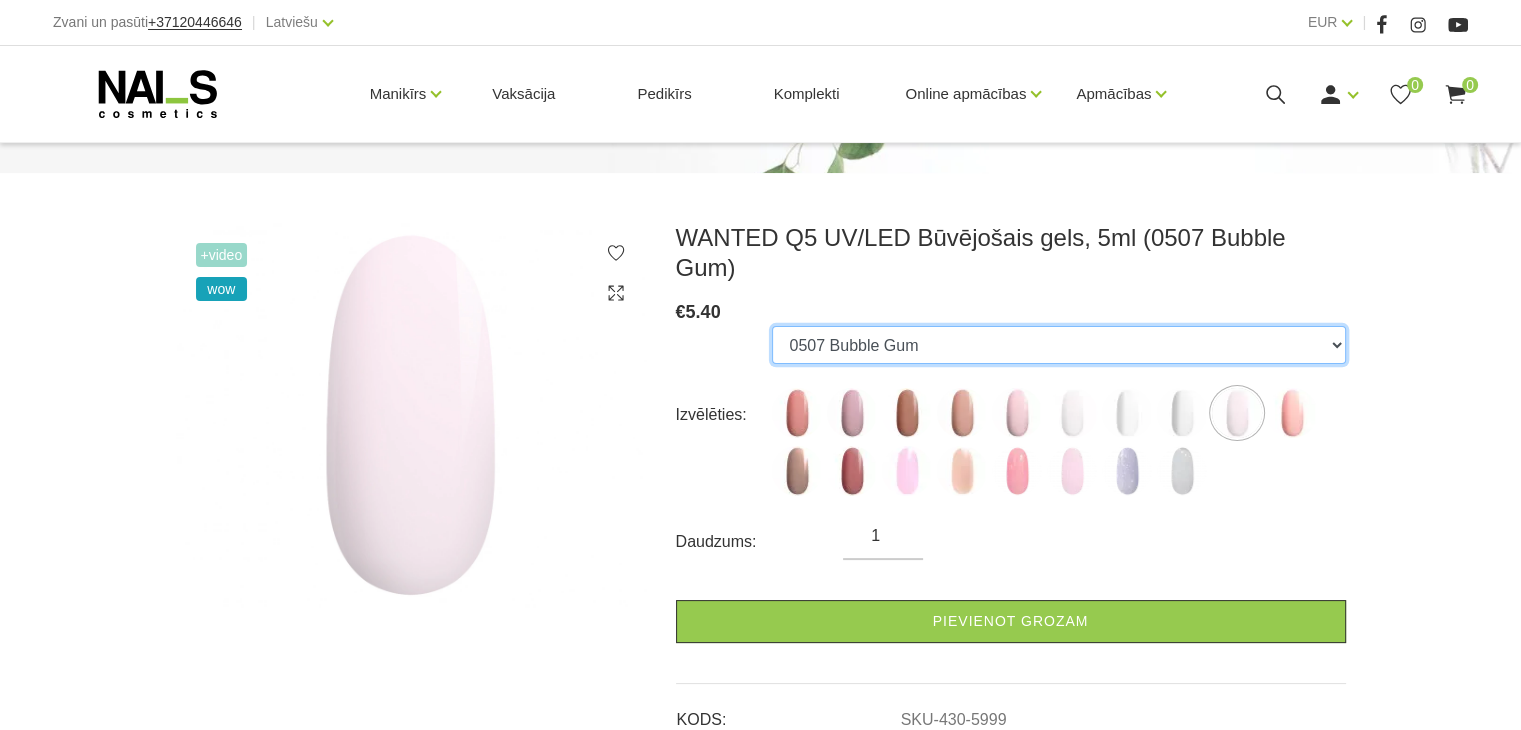 click on "0502 Mood 0501 Nude Sparkle 0504 Caramel 0503 Macchiato 0505 Dream Rose 0506 Pastel Porcelain 0500 Premium Clear 0508 Milky Way 0507 Bubble Gum 0509 Pale Pink 0510 Hot Chocolate 0511 Dust Rose 0512 Zephyr 0513 Peach Sparkle 0517 Cherry Blossom 0516 Rose Water 0515 Seashell 0514 Elegant Frost" at bounding box center (1058, 345) 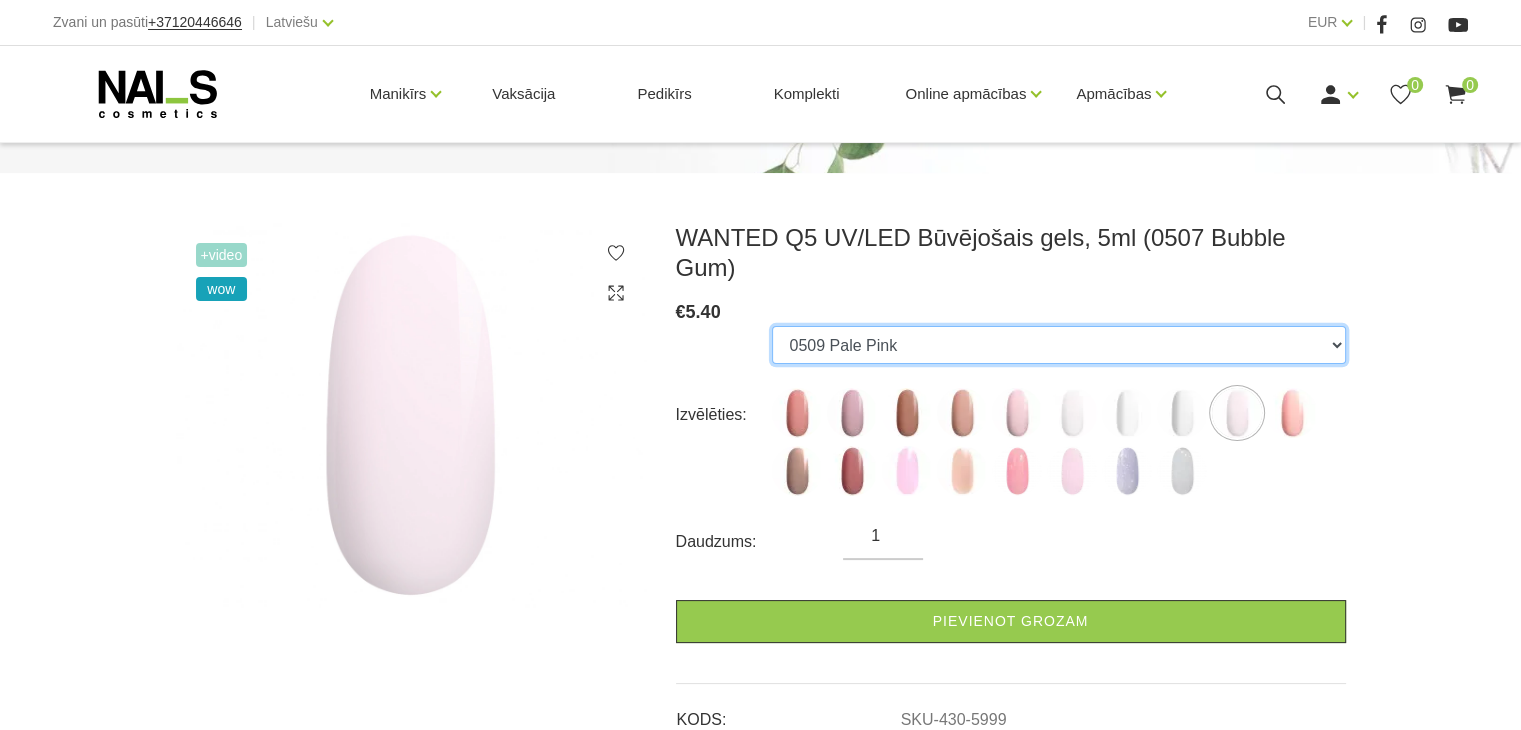 click on "0502 Mood 0501 Nude Sparkle 0504 Caramel 0503 Macchiato 0505 Dream Rose 0506 Pastel Porcelain 0500 Premium Clear 0508 Milky Way 0507 Bubble Gum 0509 Pale Pink 0510 Hot Chocolate 0511 Dust Rose 0512 Zephyr 0513 Peach Sparkle 0517 Cherry Blossom 0516 Rose Water 0515 Seashell 0514 Elegant Frost" at bounding box center (1058, 345) 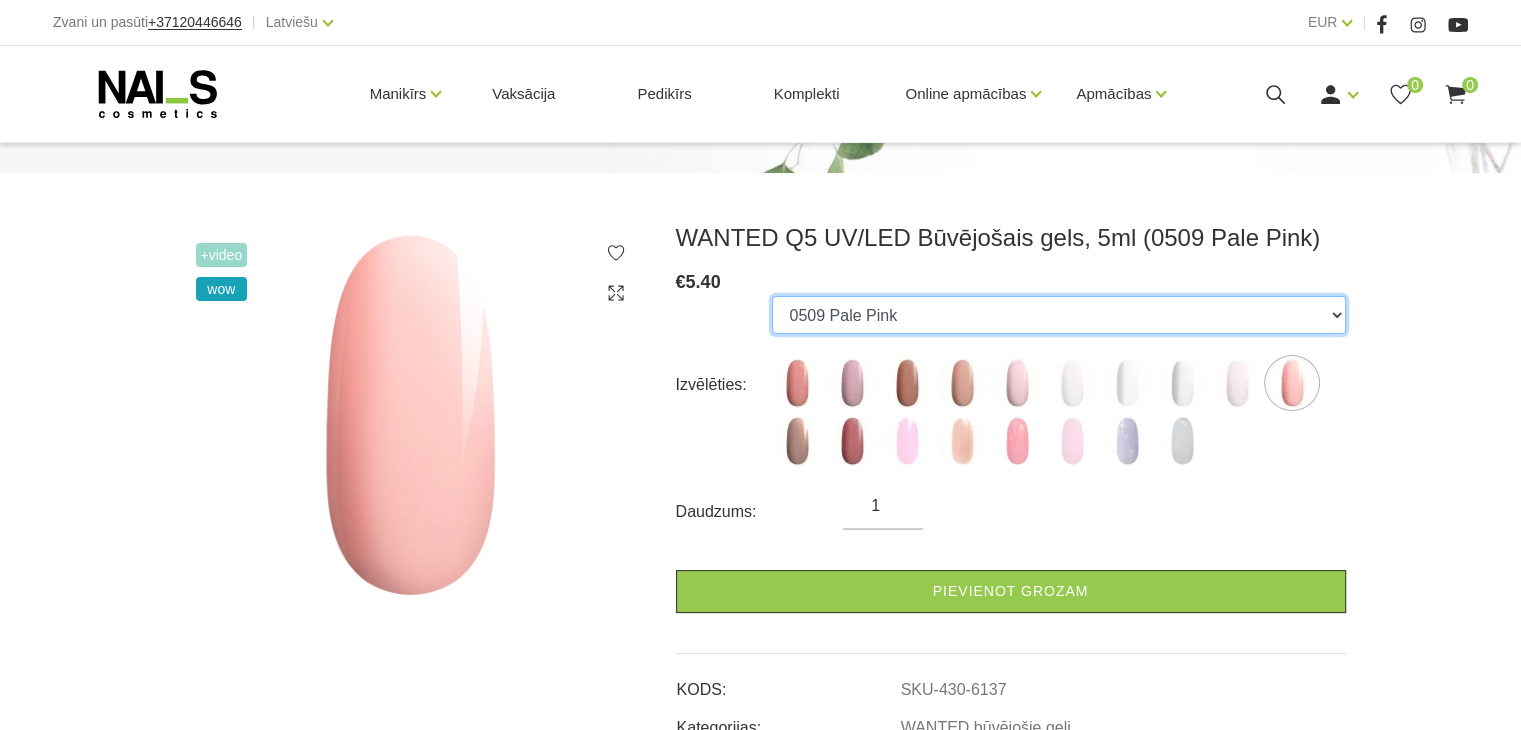 click on "0502 Mood 0501 Nude Sparkle 0504 Caramel 0503 Macchiato 0505 Dream Rose 0506 Pastel Porcelain 0500 Premium Clear 0508 Milky Way 0507 Bubble Gum 0509 Pale Pink 0510 Hot Chocolate 0511 Dust Rose 0512 Zephyr 0513 Peach Sparkle 0517 Cherry Blossom 0516 Rose Water 0515 Seashell 0514 Elegant Frost" at bounding box center (1058, 315) 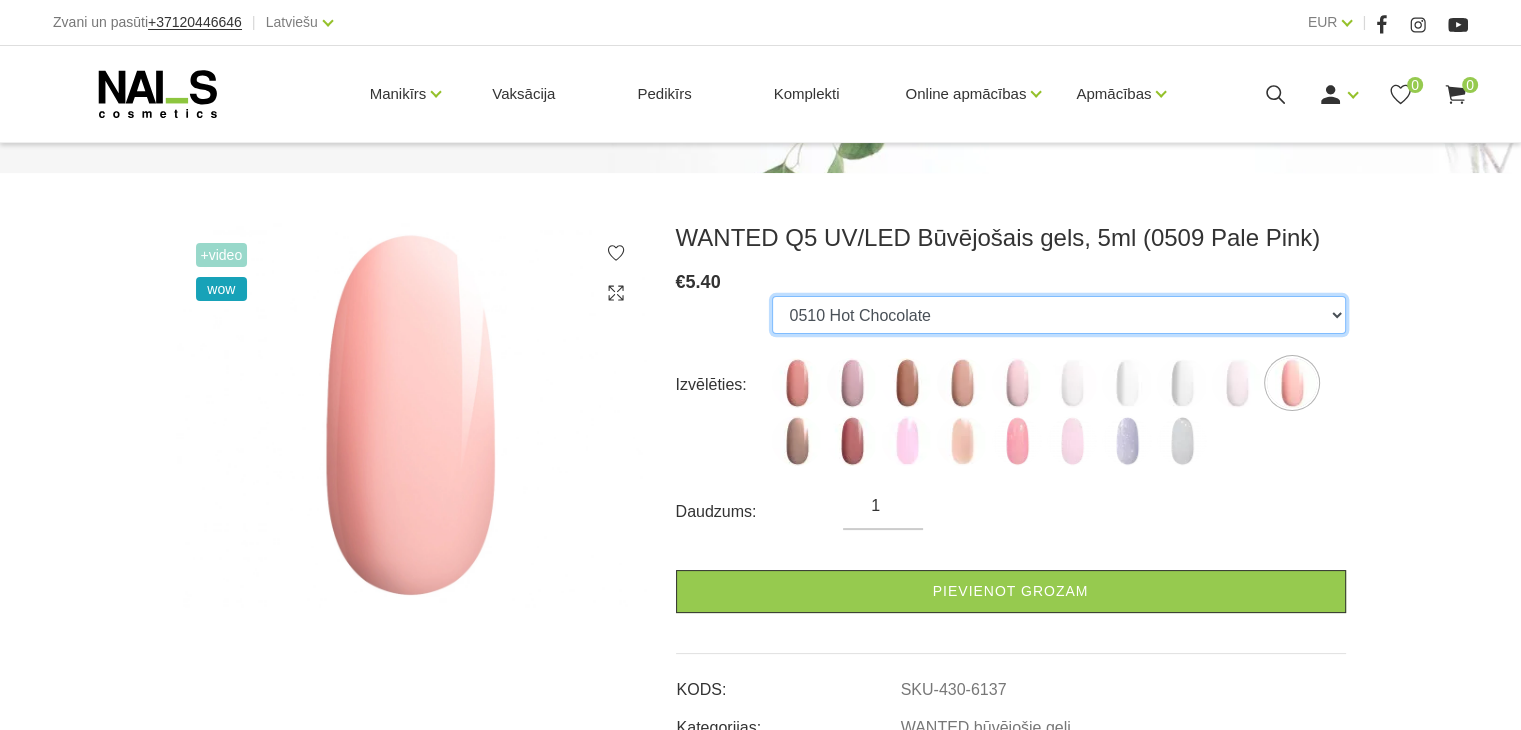 click on "0502 Mood 0501 Nude Sparkle 0504 Caramel 0503 Macchiato 0505 Dream Rose 0506 Pastel Porcelain 0500 Premium Clear 0508 Milky Way 0507 Bubble Gum 0509 Pale Pink 0510 Hot Chocolate 0511 Dust Rose 0512 Zephyr 0513 Peach Sparkle 0517 Cherry Blossom 0516 Rose Water 0515 Seashell 0514 Elegant Frost" at bounding box center (1058, 315) 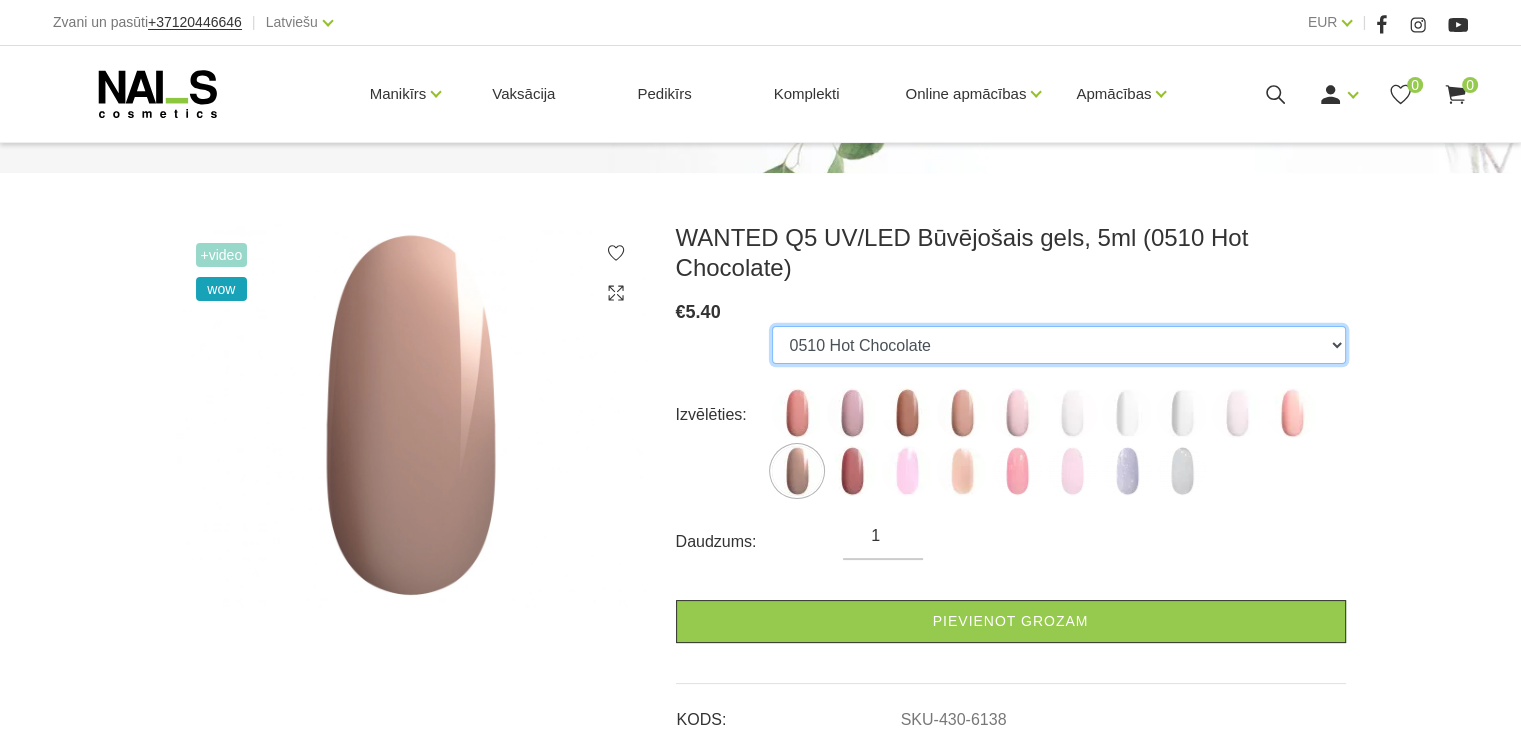 click on "0502 Mood 0501 Nude Sparkle 0504 Caramel 0503 Macchiato 0505 Dream Rose 0506 Pastel Porcelain 0500 Premium Clear 0508 Milky Way 0507 Bubble Gum 0509 Pale Pink 0510 Hot Chocolate 0511 Dust Rose 0512 Zephyr 0513 Peach Sparkle 0517 Cherry Blossom 0516 Rose Water 0515 Seashell 0514 Elegant Frost" at bounding box center (1058, 345) 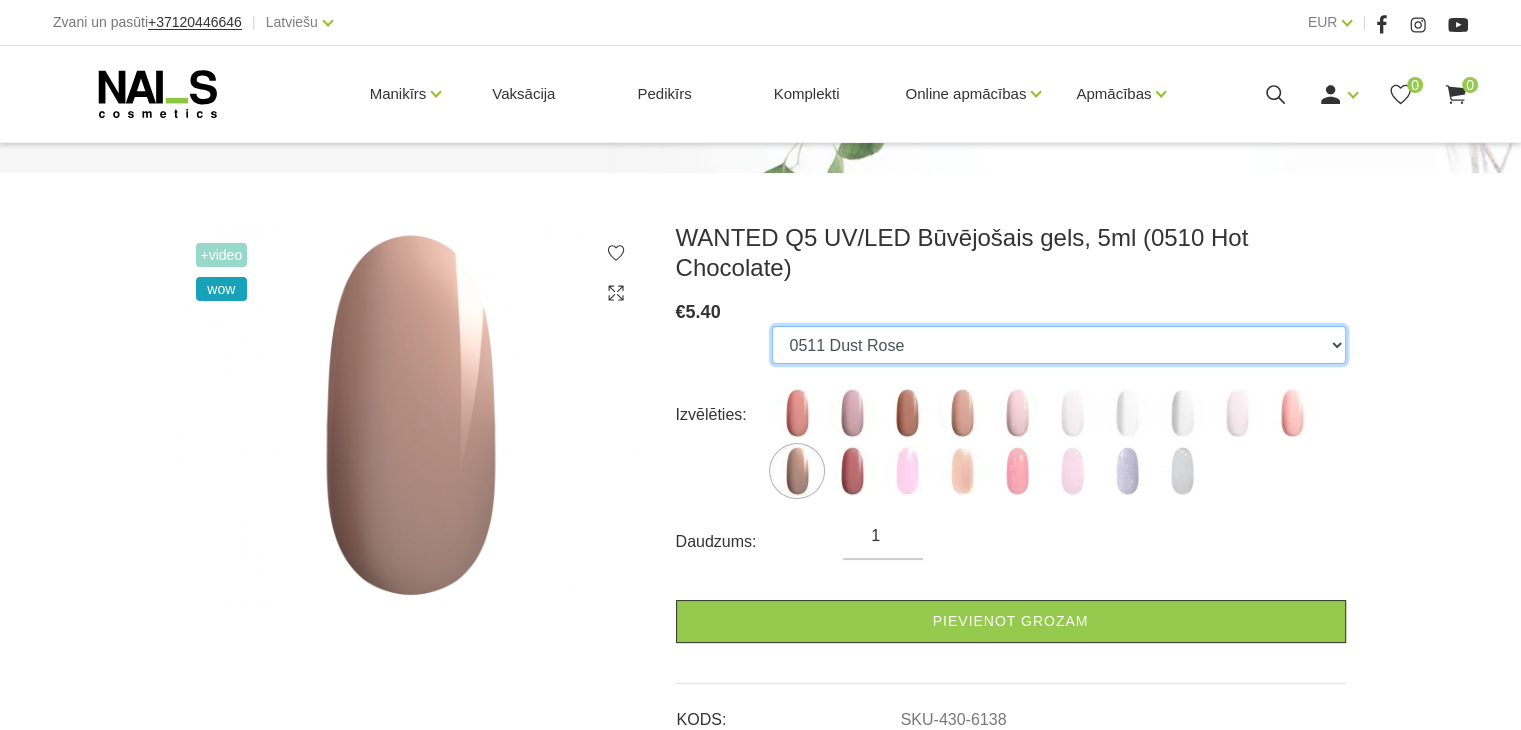 click on "0502 Mood 0501 Nude Sparkle 0504 Caramel 0503 Macchiato 0505 Dream Rose 0506 Pastel Porcelain 0500 Premium Clear 0508 Milky Way 0507 Bubble Gum 0509 Pale Pink 0510 Hot Chocolate 0511 Dust Rose 0512 Zephyr 0513 Peach Sparkle 0517 Cherry Blossom 0516 Rose Water 0515 Seashell 0514 Elegant Frost" at bounding box center (1058, 345) 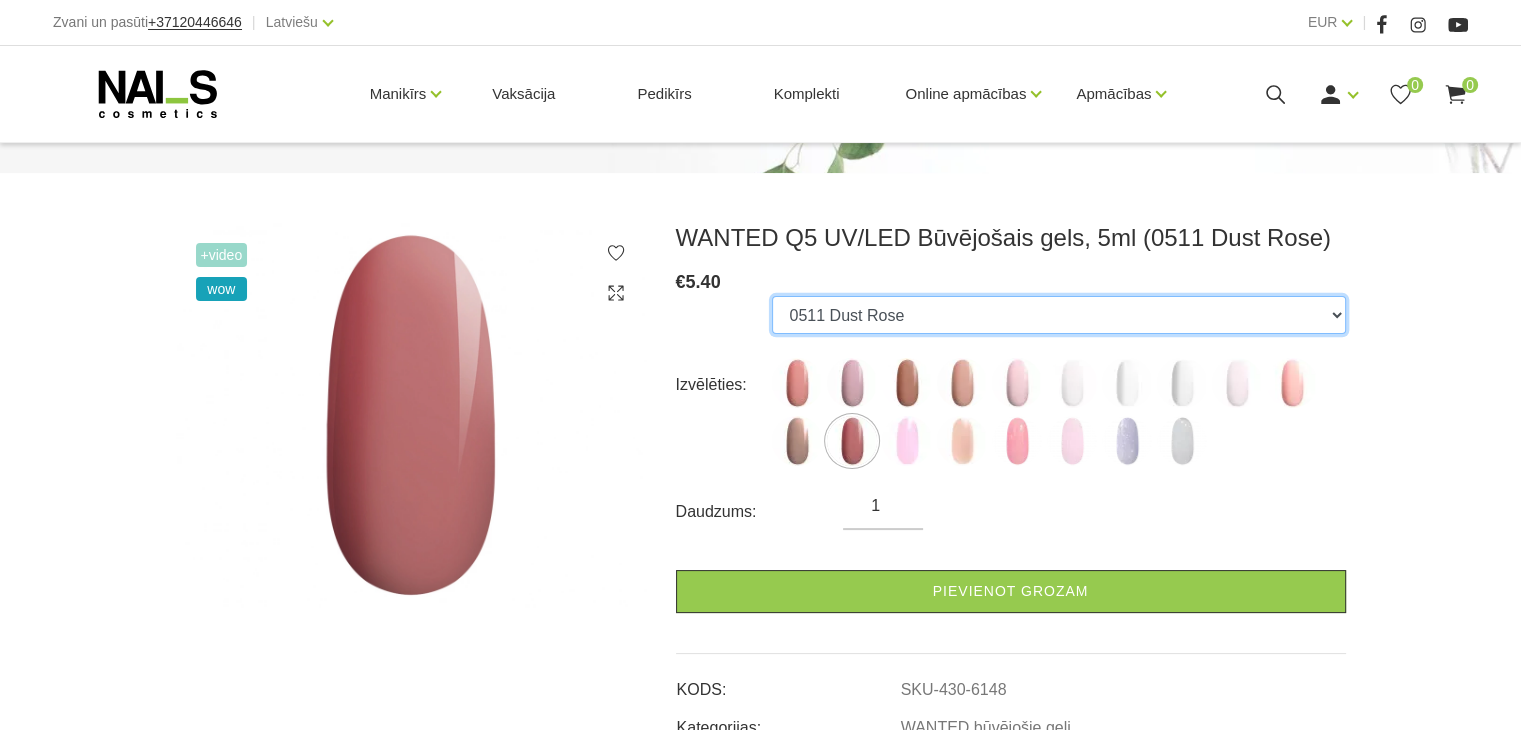 click on "0502 Mood 0501 Nude Sparkle 0504 Caramel 0503 Macchiato 0505 Dream Rose 0506 Pastel Porcelain 0500 Premium Clear 0508 Milky Way 0507 Bubble Gum 0509 Pale Pink 0510 Hot Chocolate 0511 Dust Rose 0512 Zephyr 0513 Peach Sparkle 0517 Cherry Blossom 0516 Rose Water 0515 Seashell 0514 Elegant Frost" at bounding box center (1058, 315) 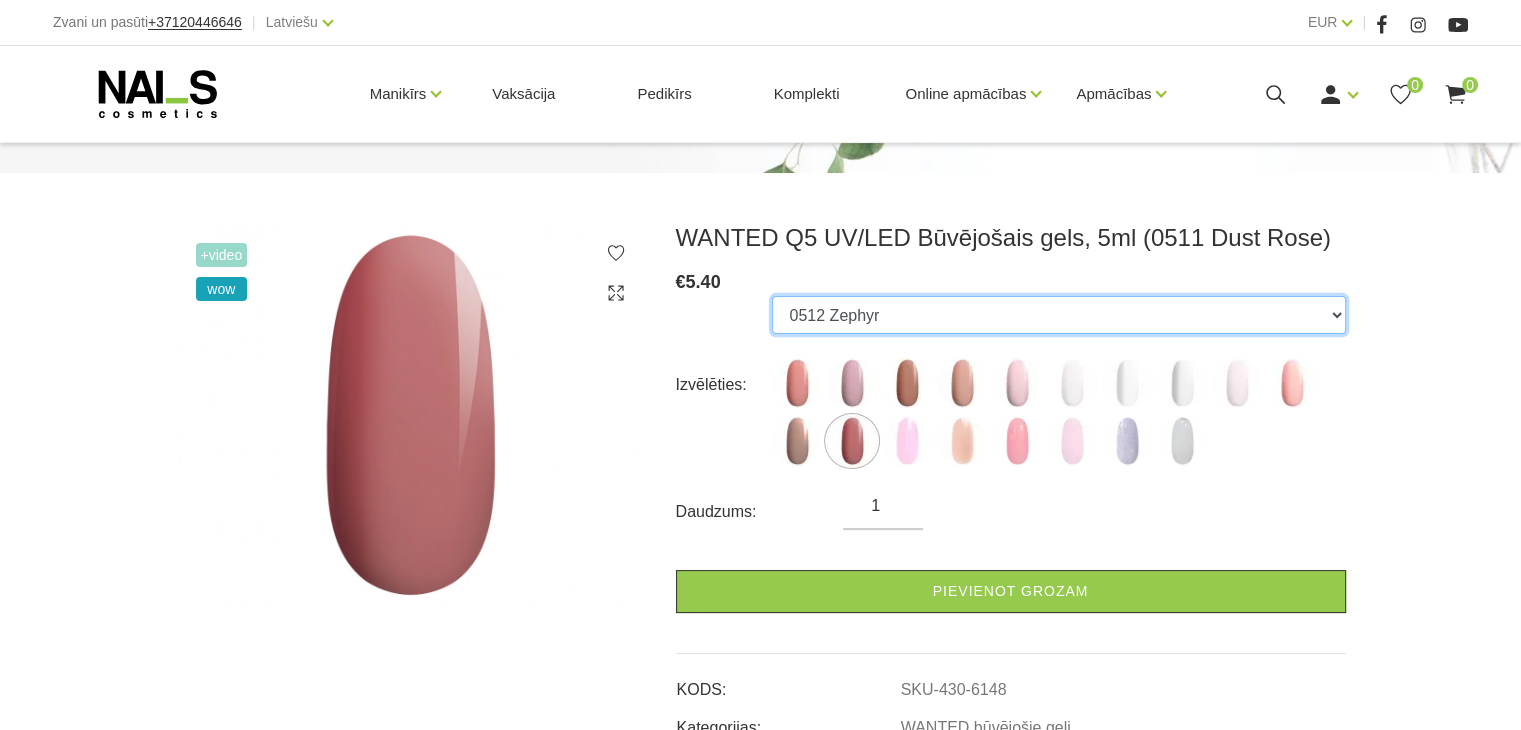 click on "0502 Mood 0501 Nude Sparkle 0504 Caramel 0503 Macchiato 0505 Dream Rose 0506 Pastel Porcelain 0500 Premium Clear 0508 Milky Way 0507 Bubble Gum 0509 Pale Pink 0510 Hot Chocolate 0511 Dust Rose 0512 Zephyr 0513 Peach Sparkle 0517 Cherry Blossom 0516 Rose Water 0515 Seashell 0514 Elegant Frost" at bounding box center (1058, 315) 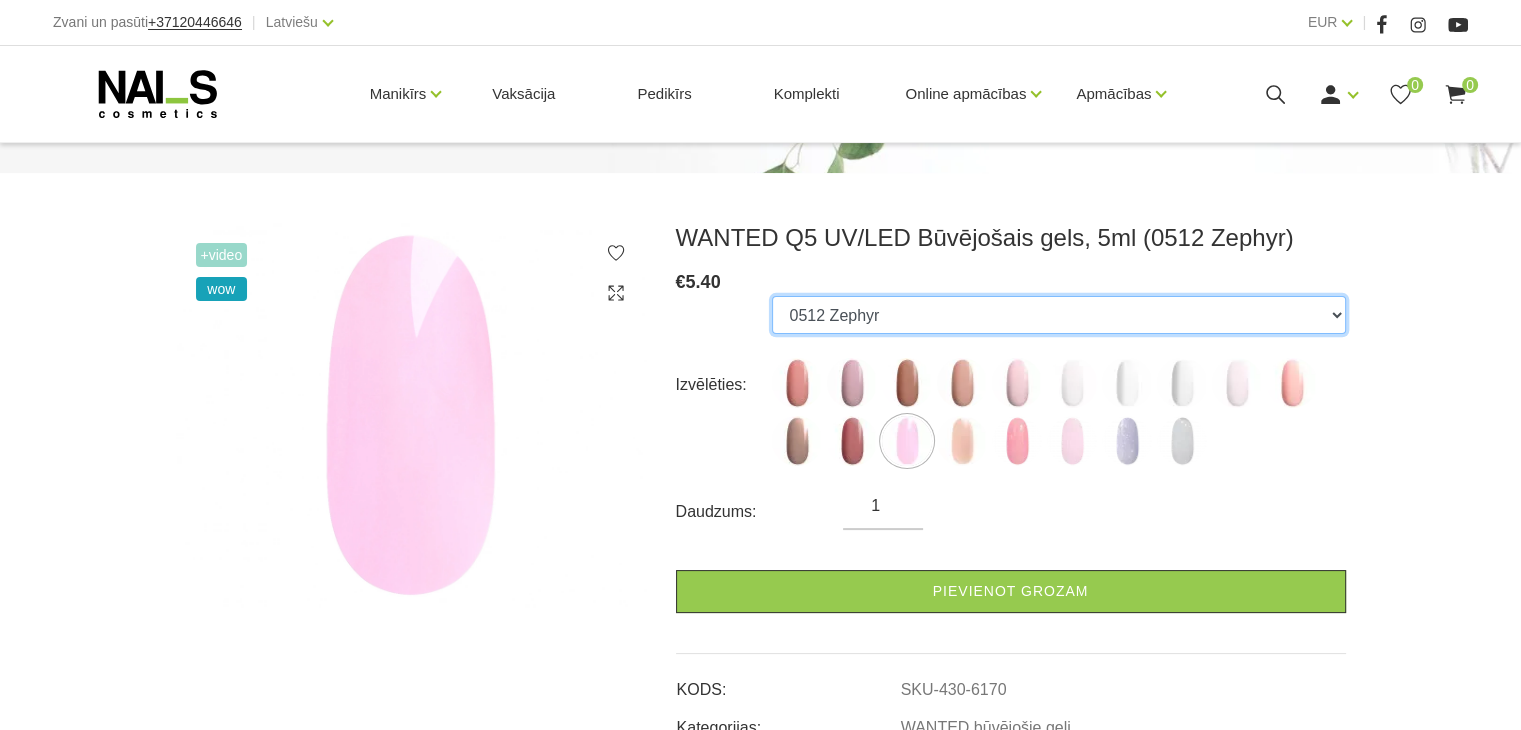 click on "0502 Mood 0501 Nude Sparkle 0504 Caramel 0503 Macchiato 0505 Dream Rose 0506 Pastel Porcelain 0500 Premium Clear 0508 Milky Way 0507 Bubble Gum 0509 Pale Pink 0510 Hot Chocolate 0511 Dust Rose 0512 Zephyr 0513 Peach Sparkle 0517 Cherry Blossom 0516 Rose Water 0515 Seashell 0514 Elegant Frost" at bounding box center [1058, 315] 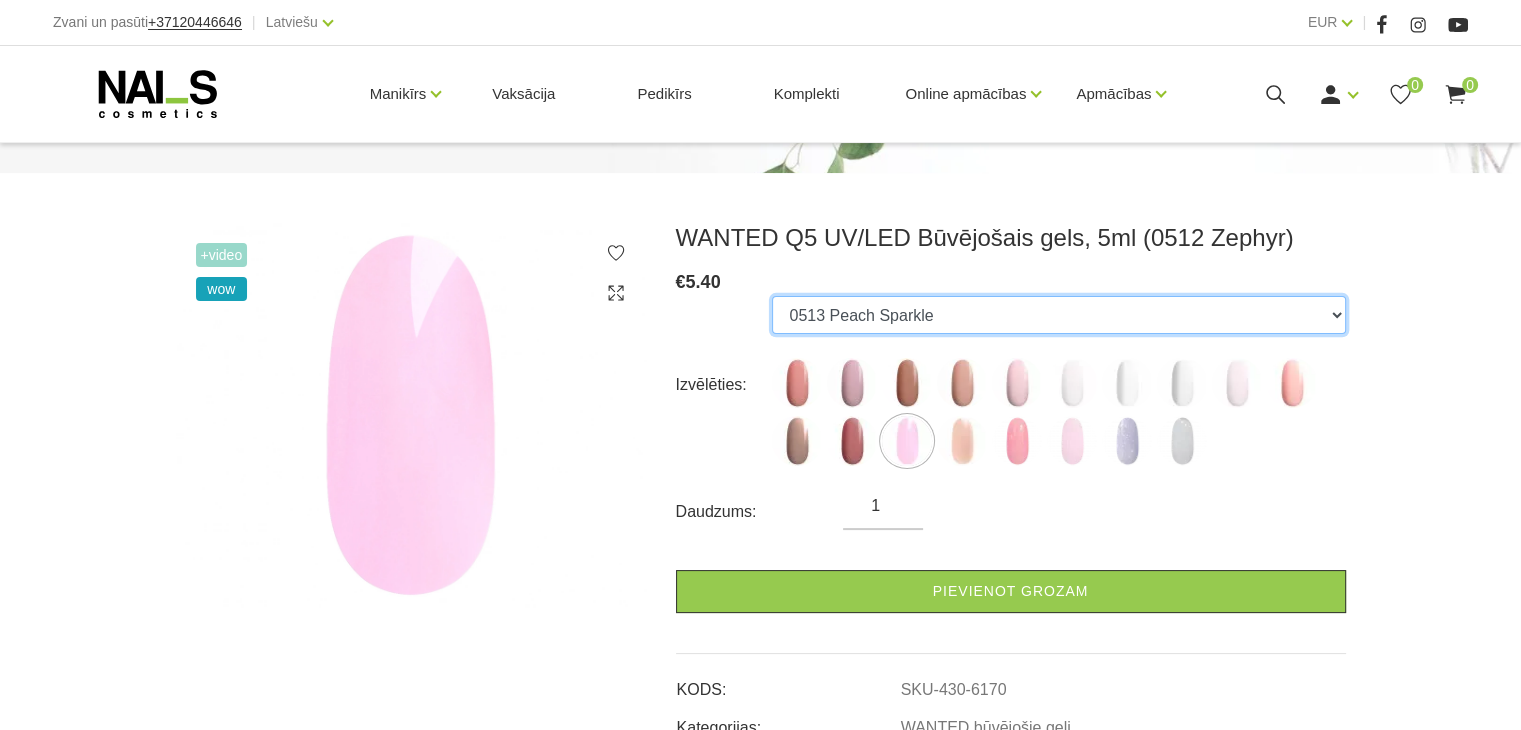 click on "0502 Mood 0501 Nude Sparkle 0504 Caramel 0503 Macchiato 0505 Dream Rose 0506 Pastel Porcelain 0500 Premium Clear 0508 Milky Way 0507 Bubble Gum 0509 Pale Pink 0510 Hot Chocolate 0511 Dust Rose 0512 Zephyr 0513 Peach Sparkle 0517 Cherry Blossom 0516 Rose Water 0515 Seashell 0514 Elegant Frost" at bounding box center [1058, 315] 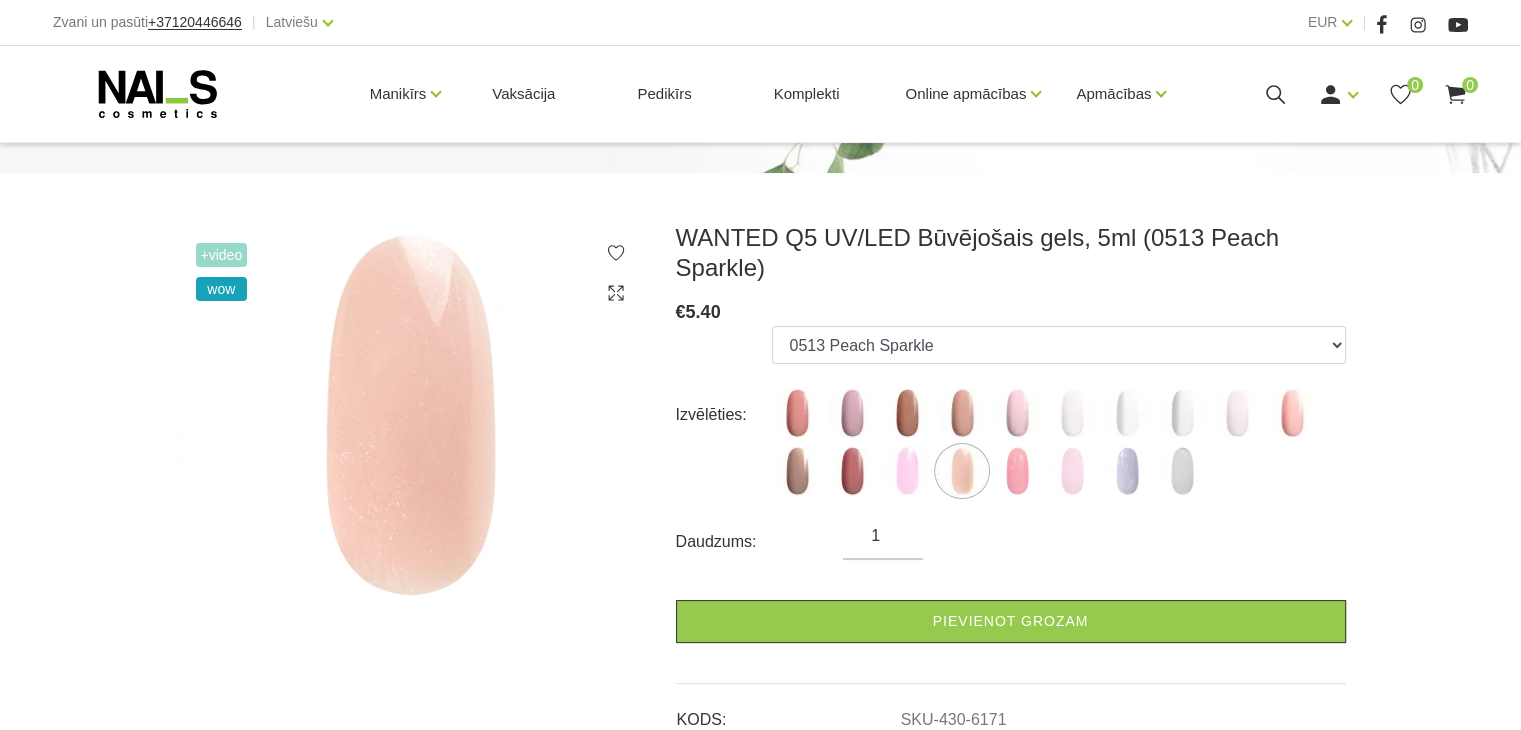 click on "€ 5.40" at bounding box center [1011, 312] 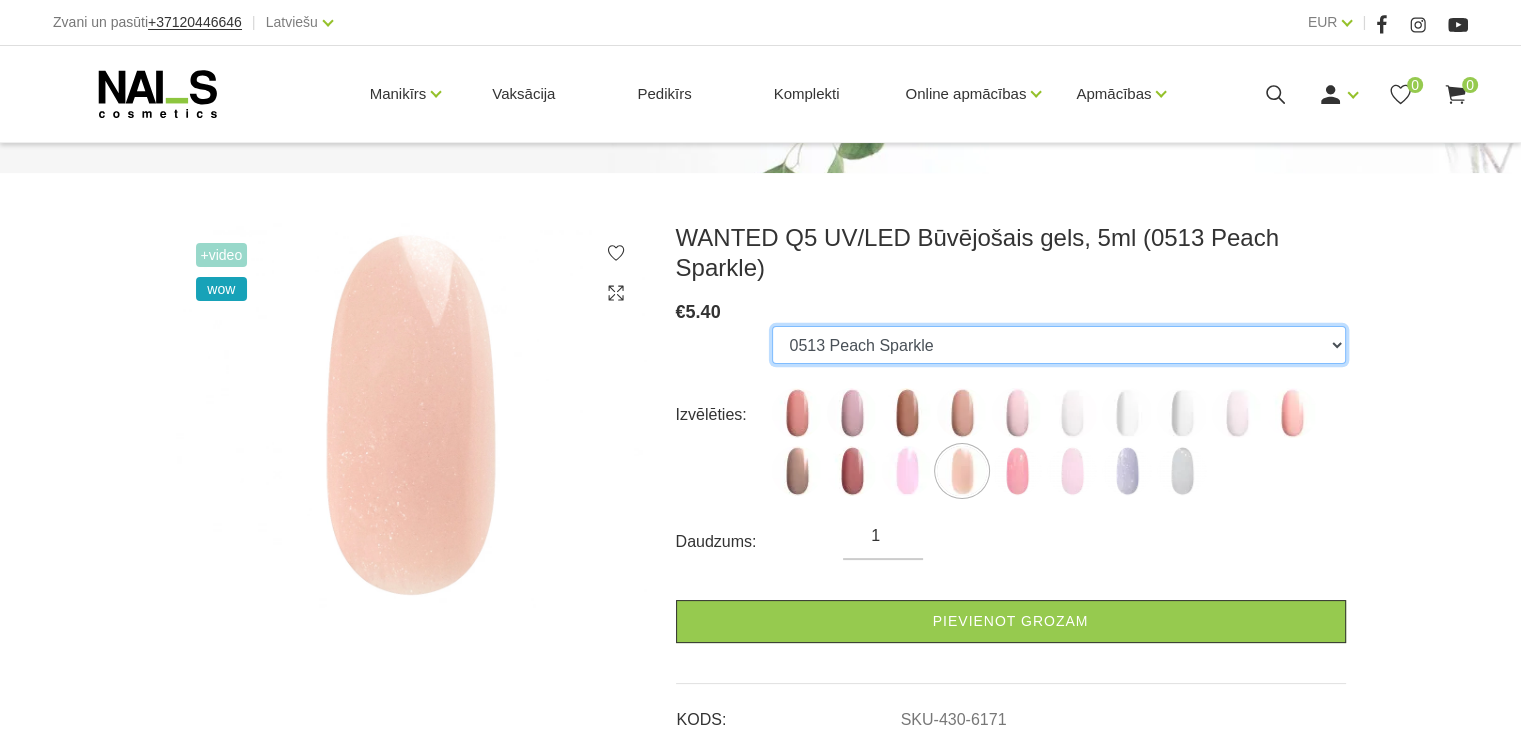 click on "0502 Mood 0501 Nude Sparkle 0504 Caramel 0503 Macchiato 0505 Dream Rose 0506 Pastel Porcelain 0500 Premium Clear 0508 Milky Way 0507 Bubble Gum 0509 Pale Pink 0510 Hot Chocolate 0511 Dust Rose 0512 Zephyr 0513 Peach Sparkle 0517 Cherry Blossom 0516 Rose Water 0515 Seashell 0514 Elegant Frost" at bounding box center [1058, 345] 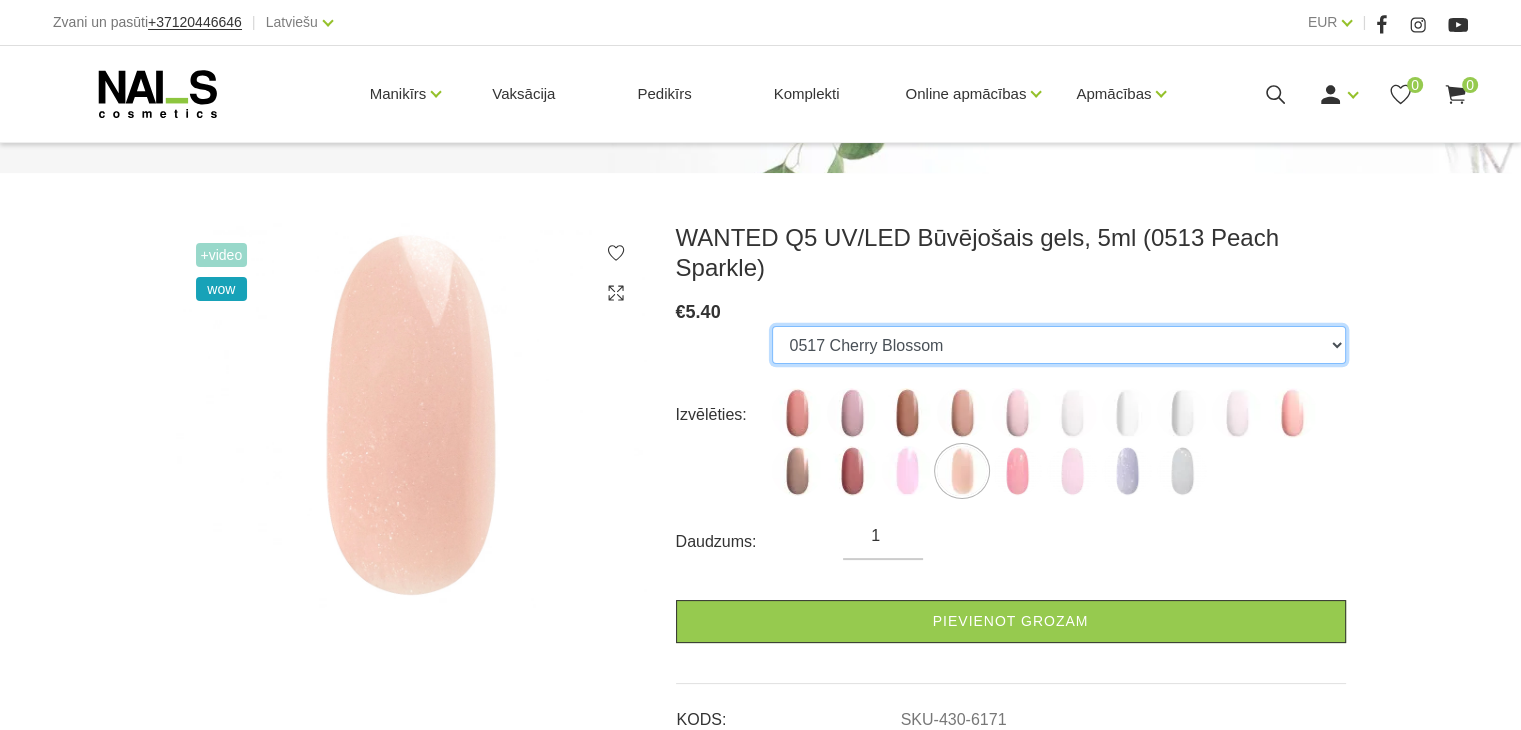 click on "0502 Mood 0501 Nude Sparkle 0504 Caramel 0503 Macchiato 0505 Dream Rose 0506 Pastel Porcelain 0500 Premium Clear 0508 Milky Way 0507 Bubble Gum 0509 Pale Pink 0510 Hot Chocolate 0511 Dust Rose 0512 Zephyr 0513 Peach Sparkle 0517 Cherry Blossom 0516 Rose Water 0515 Seashell 0514 Elegant Frost" at bounding box center [1058, 345] 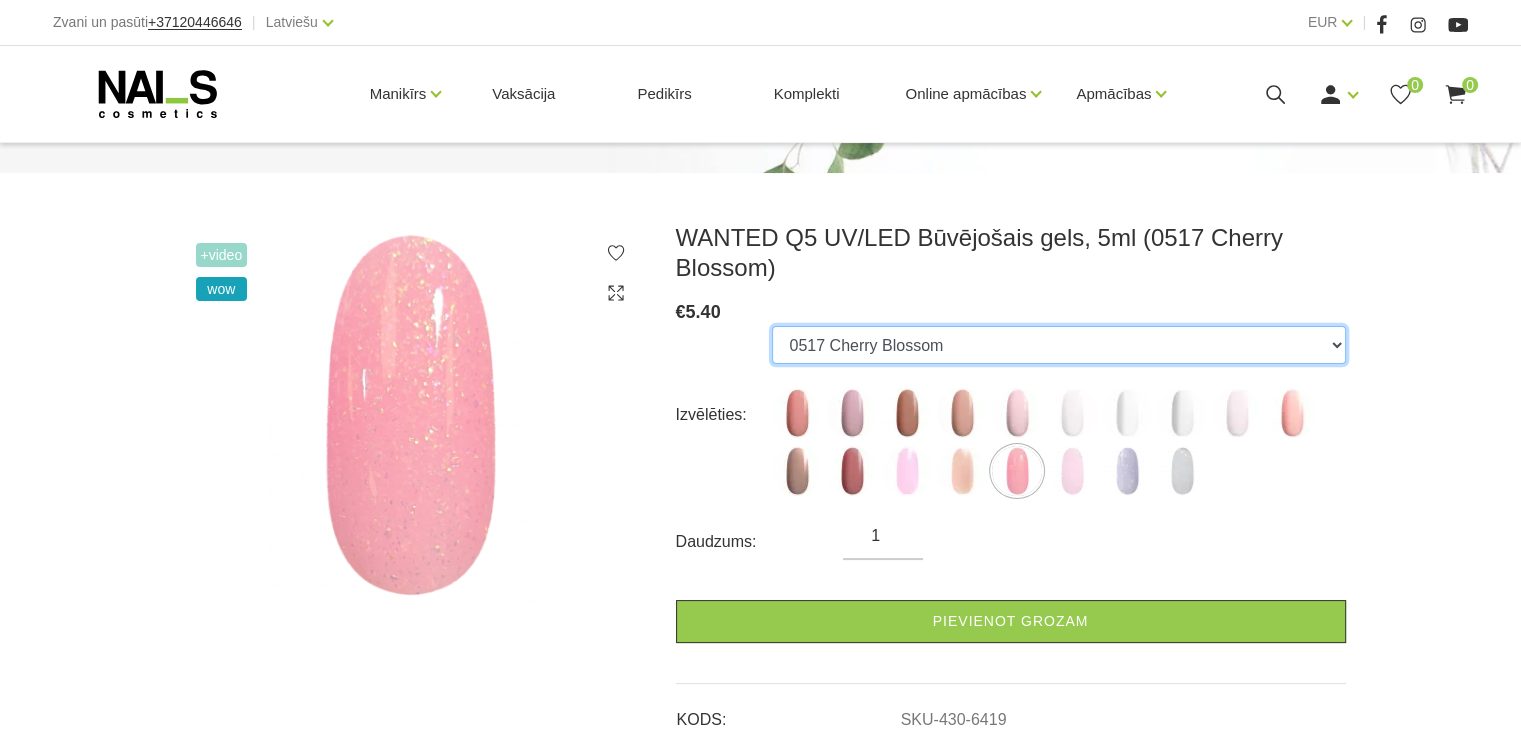click on "0502 Mood 0501 Nude Sparkle 0504 Caramel 0503 Macchiato 0505 Dream Rose 0506 Pastel Porcelain 0500 Premium Clear 0508 Milky Way 0507 Bubble Gum 0509 Pale Pink 0510 Hot Chocolate 0511 Dust Rose 0512 Zephyr 0513 Peach Sparkle 0517 Cherry Blossom 0516 Rose Water 0515 Seashell 0514 Elegant Frost" at bounding box center (1058, 345) 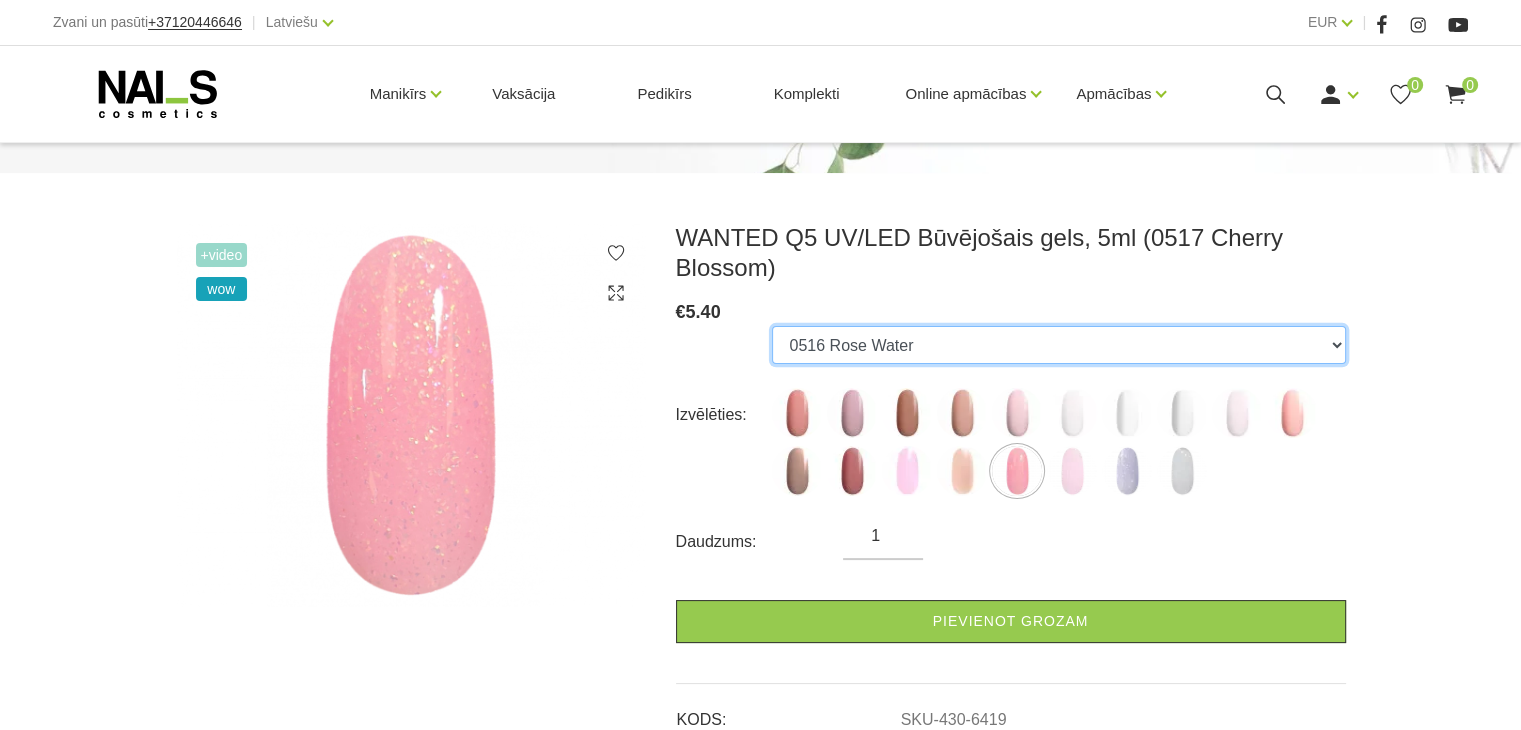 click on "0502 Mood 0501 Nude Sparkle 0504 Caramel 0503 Macchiato 0505 Dream Rose 0506 Pastel Porcelain 0500 Premium Clear 0508 Milky Way 0507 Bubble Gum 0509 Pale Pink 0510 Hot Chocolate 0511 Dust Rose 0512 Zephyr 0513 Peach Sparkle 0517 Cherry Blossom 0516 Rose Water 0515 Seashell 0514 Elegant Frost" at bounding box center [1058, 345] 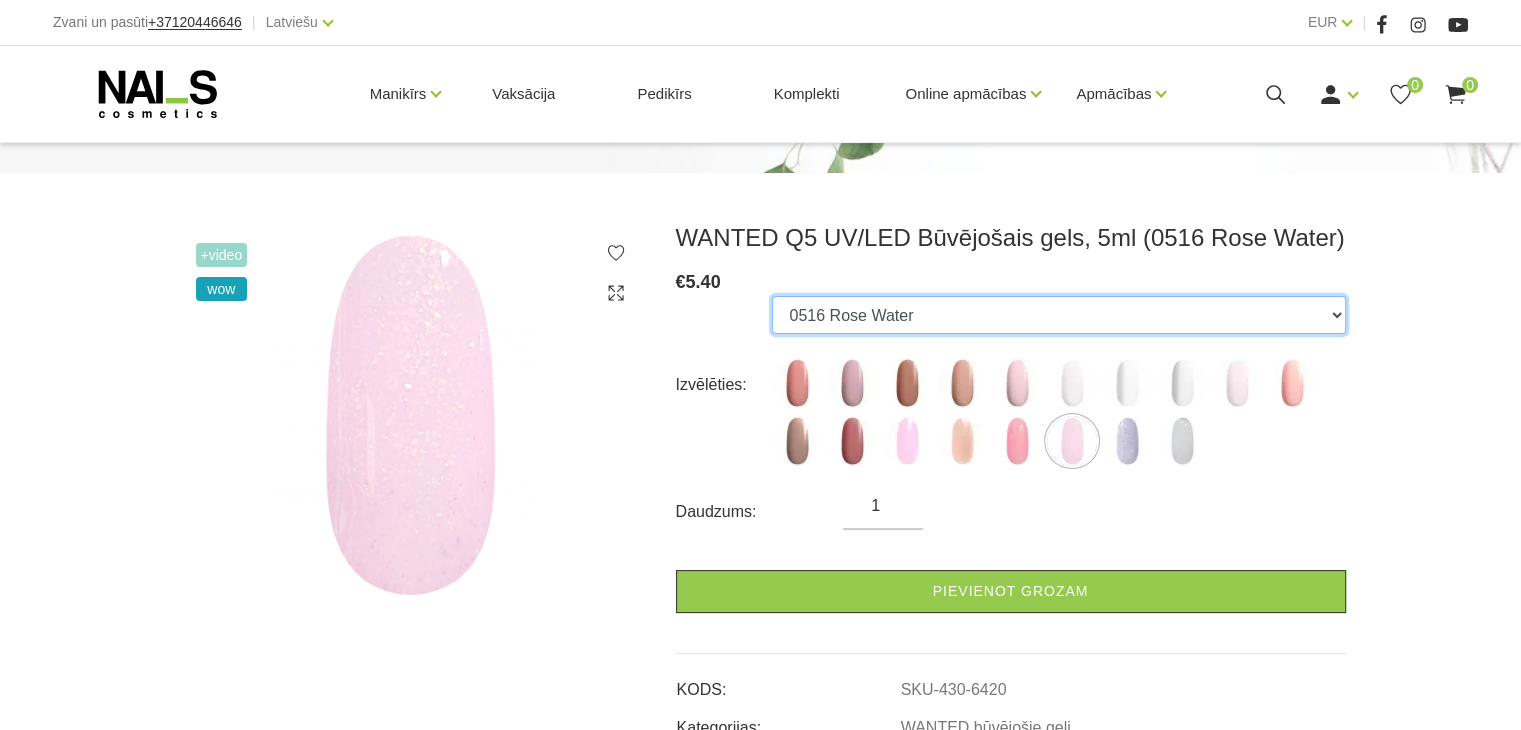 click on "0502 Mood 0501 Nude Sparkle 0504 Caramel 0503 Macchiato 0505 Dream Rose 0506 Pastel Porcelain 0500 Premium Clear 0508 Milky Way 0507 Bubble Gum 0509 Pale Pink 0510 Hot Chocolate 0511 Dust Rose 0512 Zephyr 0513 Peach Sparkle 0517 Cherry Blossom 0516 Rose Water 0515 Seashell 0514 Elegant Frost" at bounding box center [1058, 315] 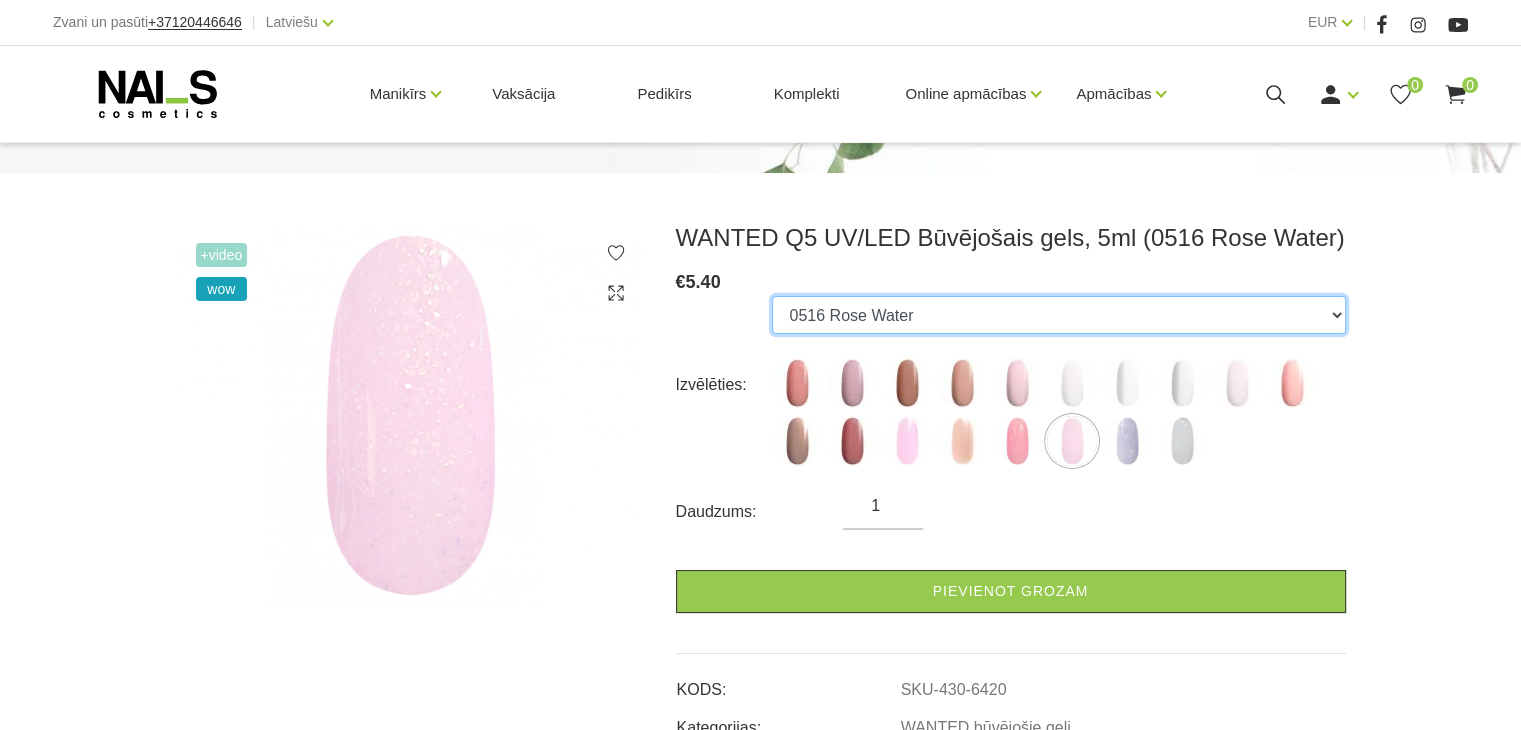 click on "0502 Mood 0501 Nude Sparkle 0504 Caramel 0503 Macchiato 0505 Dream Rose 0506 Pastel Porcelain 0500 Premium Clear 0508 Milky Way 0507 Bubble Gum 0509 Pale Pink 0510 Hot Chocolate 0511 Dust Rose 0512 Zephyr 0513 Peach Sparkle 0517 Cherry Blossom 0516 Rose Water 0515 Seashell 0514 Elegant Frost" at bounding box center (1058, 315) 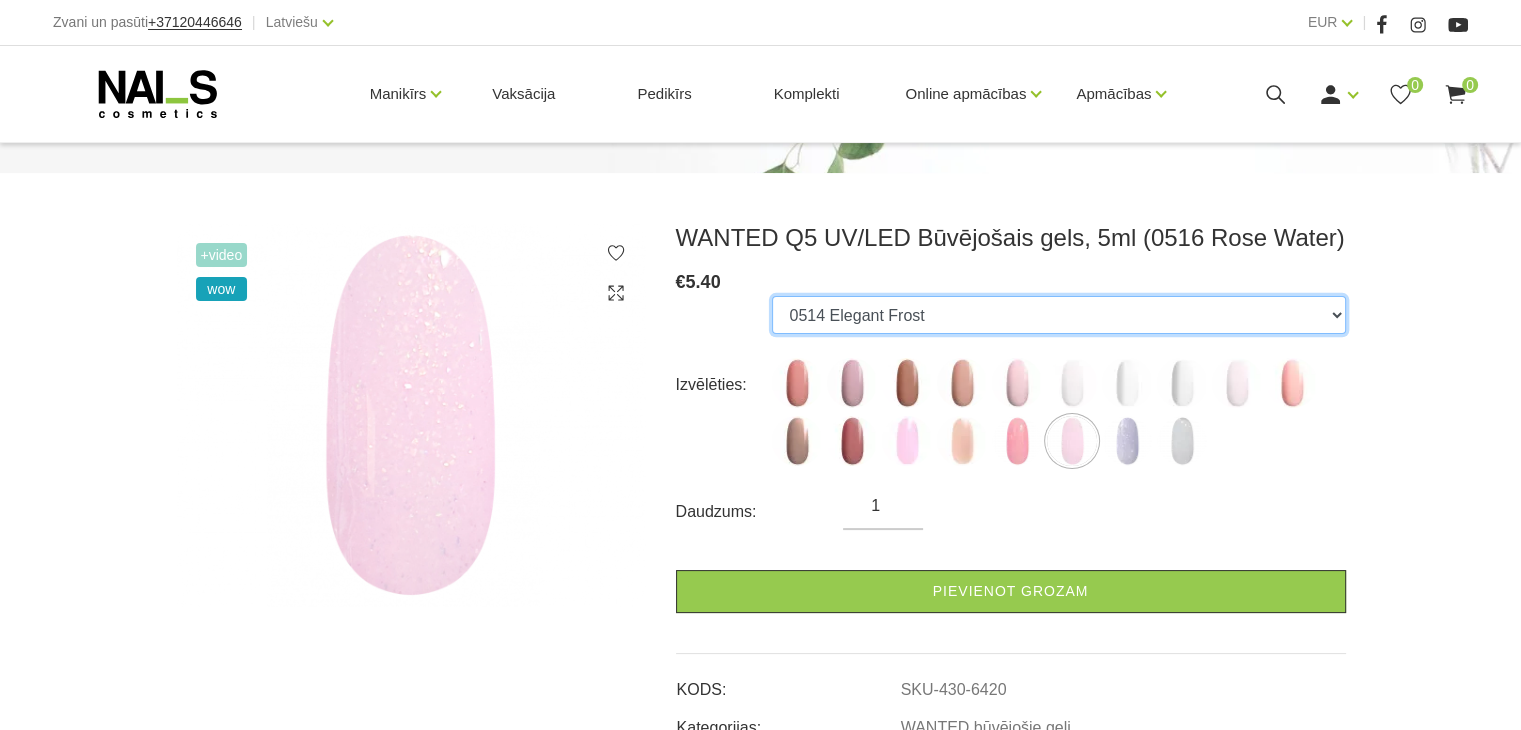 click on "0502 Mood 0501 Nude Sparkle 0504 Caramel 0503 Macchiato 0505 Dream Rose 0506 Pastel Porcelain 0500 Premium Clear 0508 Milky Way 0507 Bubble Gum 0509 Pale Pink 0510 Hot Chocolate 0511 Dust Rose 0512 Zephyr 0513 Peach Sparkle 0517 Cherry Blossom 0516 Rose Water 0515 Seashell 0514 Elegant Frost" at bounding box center (1058, 315) 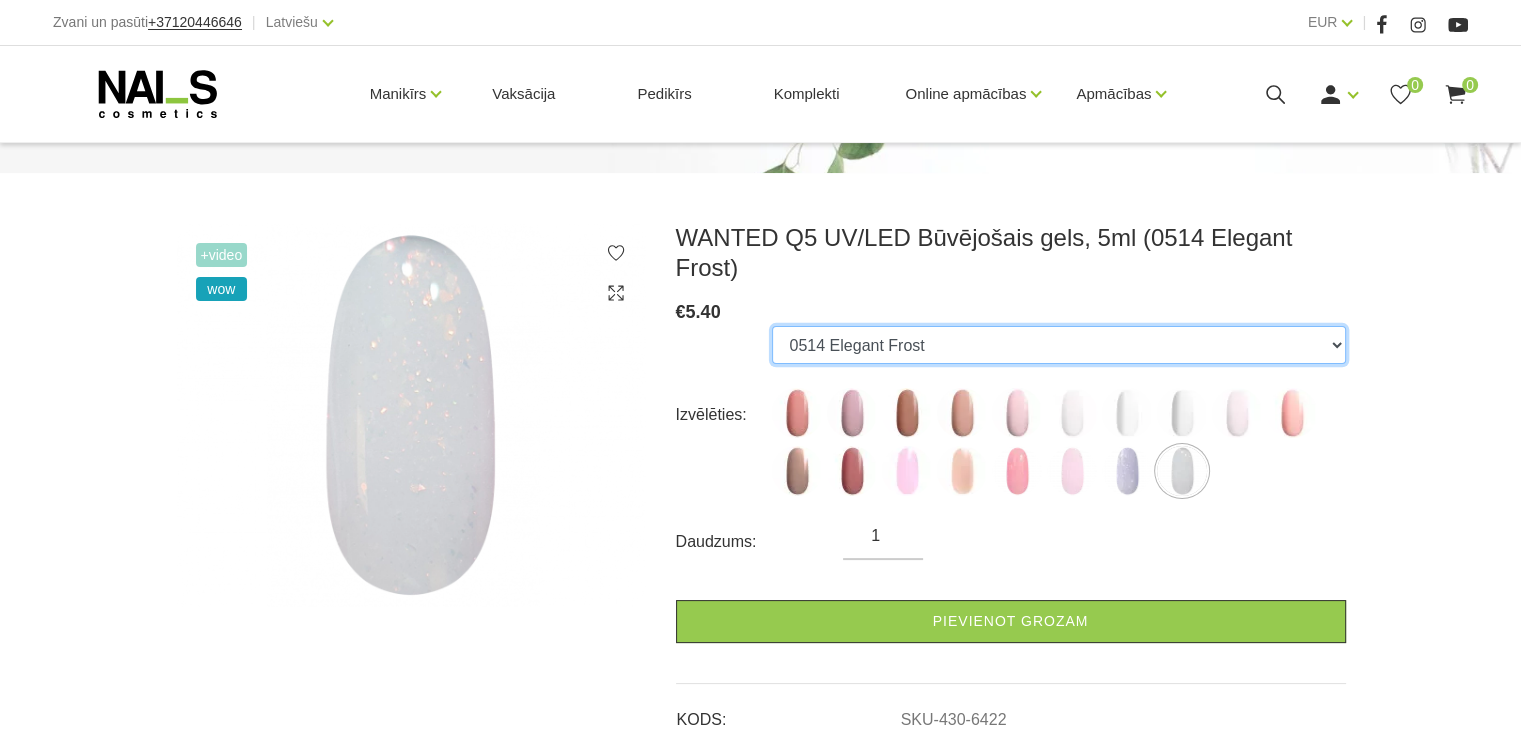 click on "0502 Mood 0501 Nude Sparkle 0504 Caramel 0503 Macchiato 0505 Dream Rose 0506 Pastel Porcelain 0500 Premium Clear 0508 Milky Way 0507 Bubble Gum 0509 Pale Pink 0510 Hot Chocolate 0511 Dust Rose 0512 Zephyr 0513 Peach Sparkle 0517 Cherry Blossom 0516 Rose Water 0515 Seashell 0514 Elegant Frost" at bounding box center (1058, 345) 